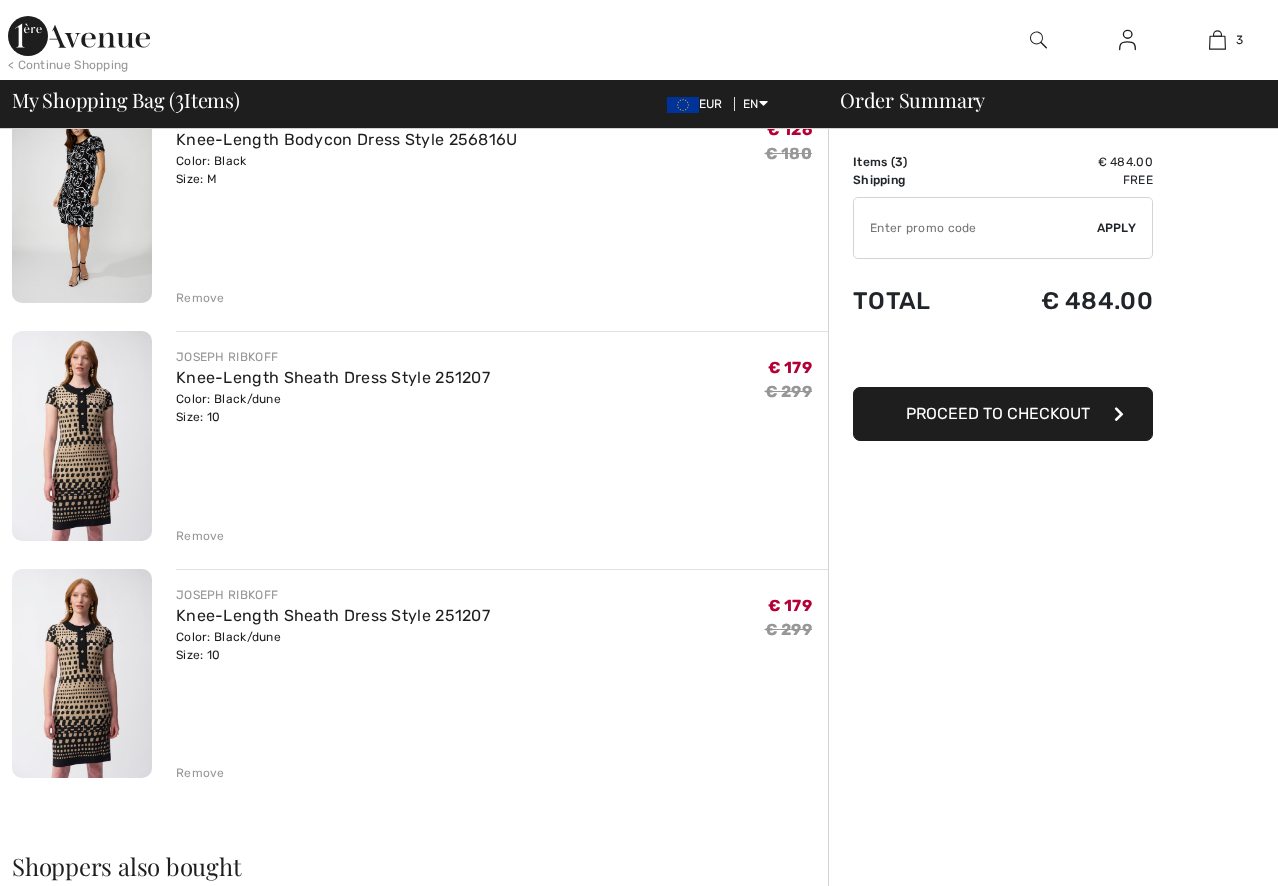 scroll, scrollTop: 200, scrollLeft: 0, axis: vertical 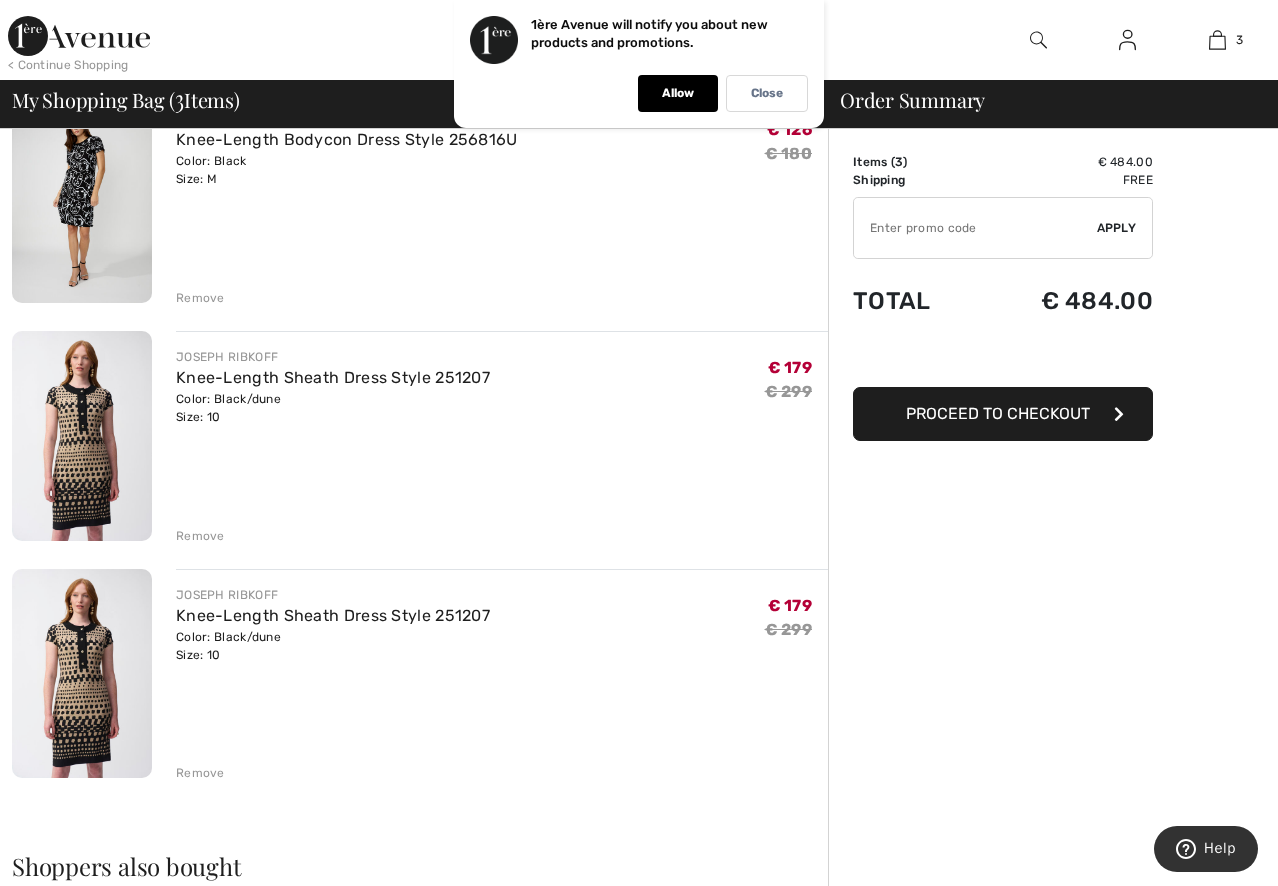 click on "Remove" at bounding box center [200, 773] 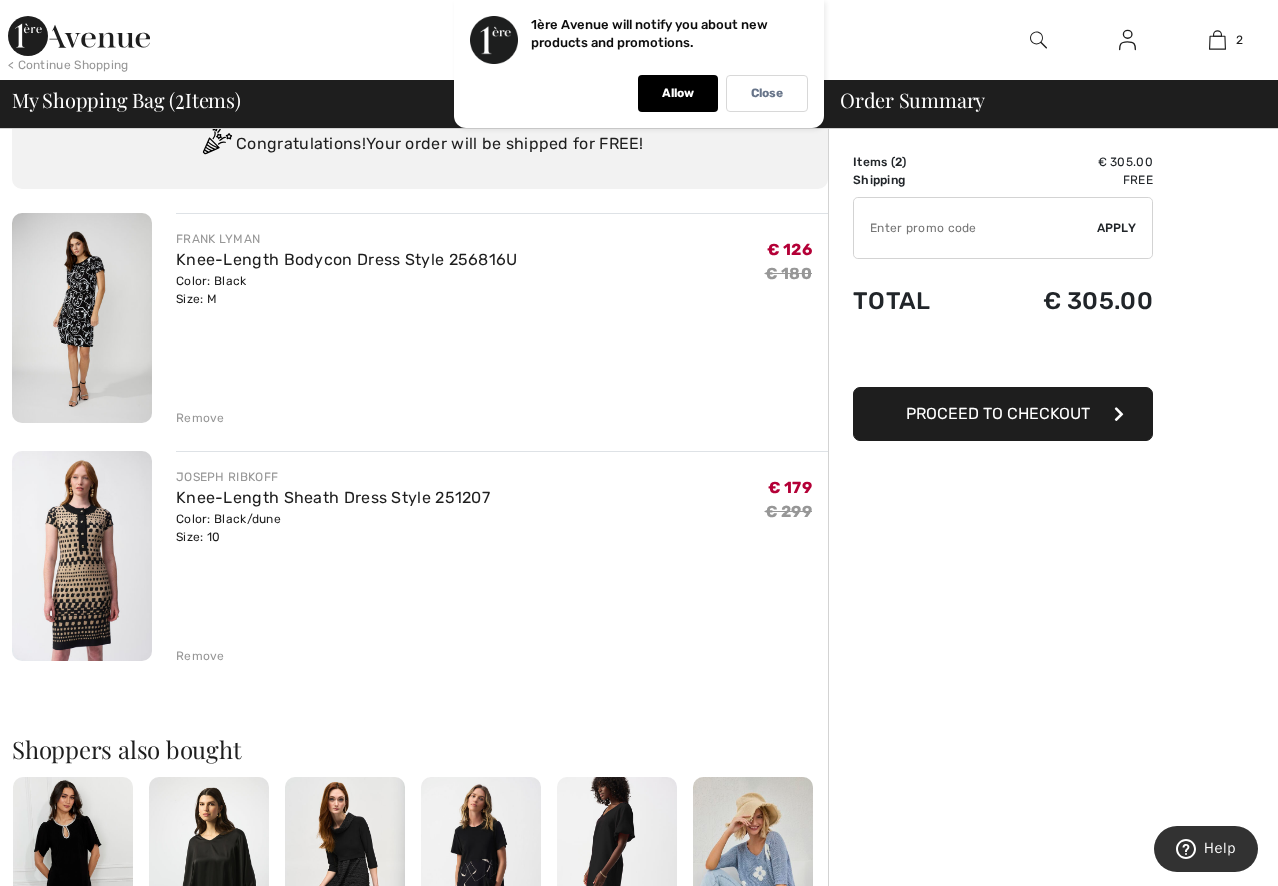 scroll, scrollTop: 0, scrollLeft: 0, axis: both 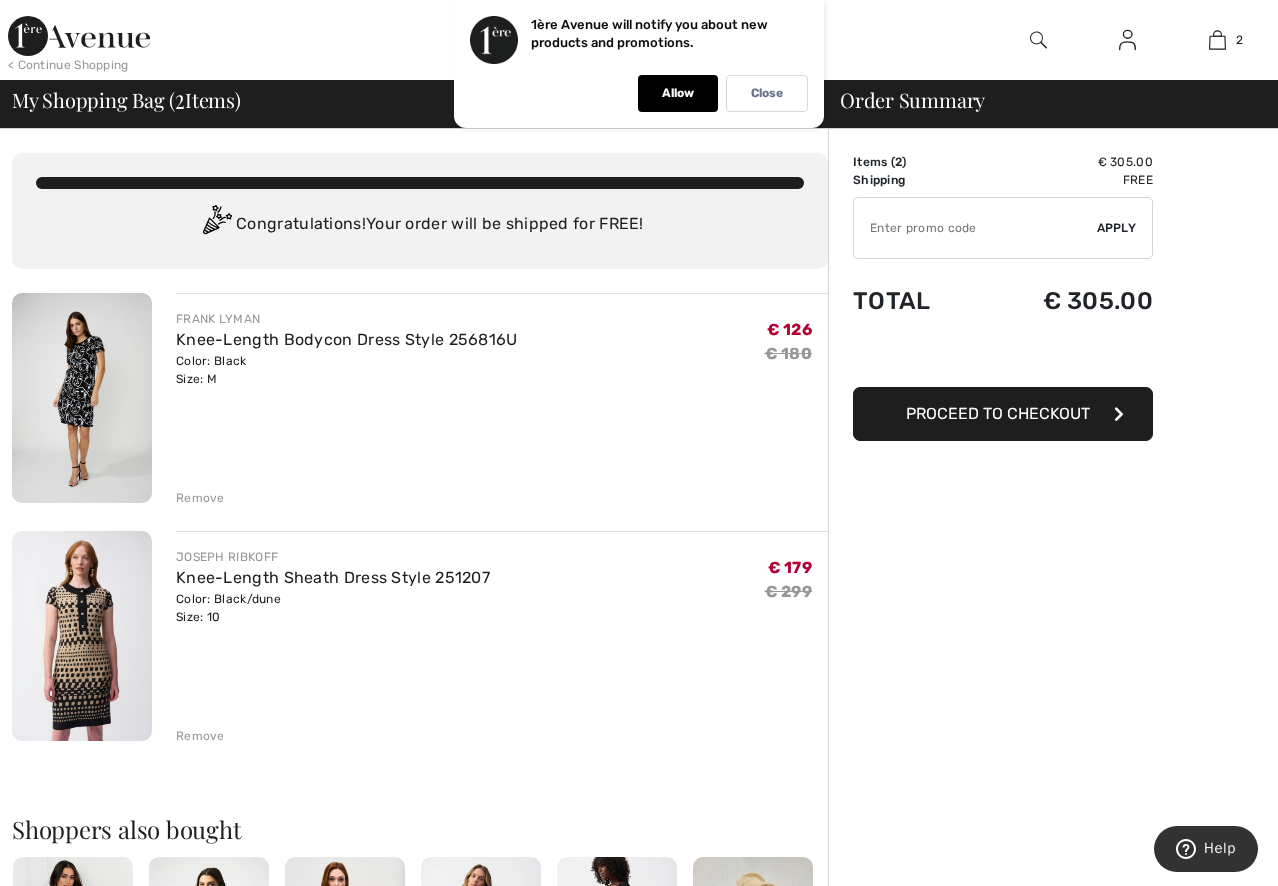 click at bounding box center (82, 398) 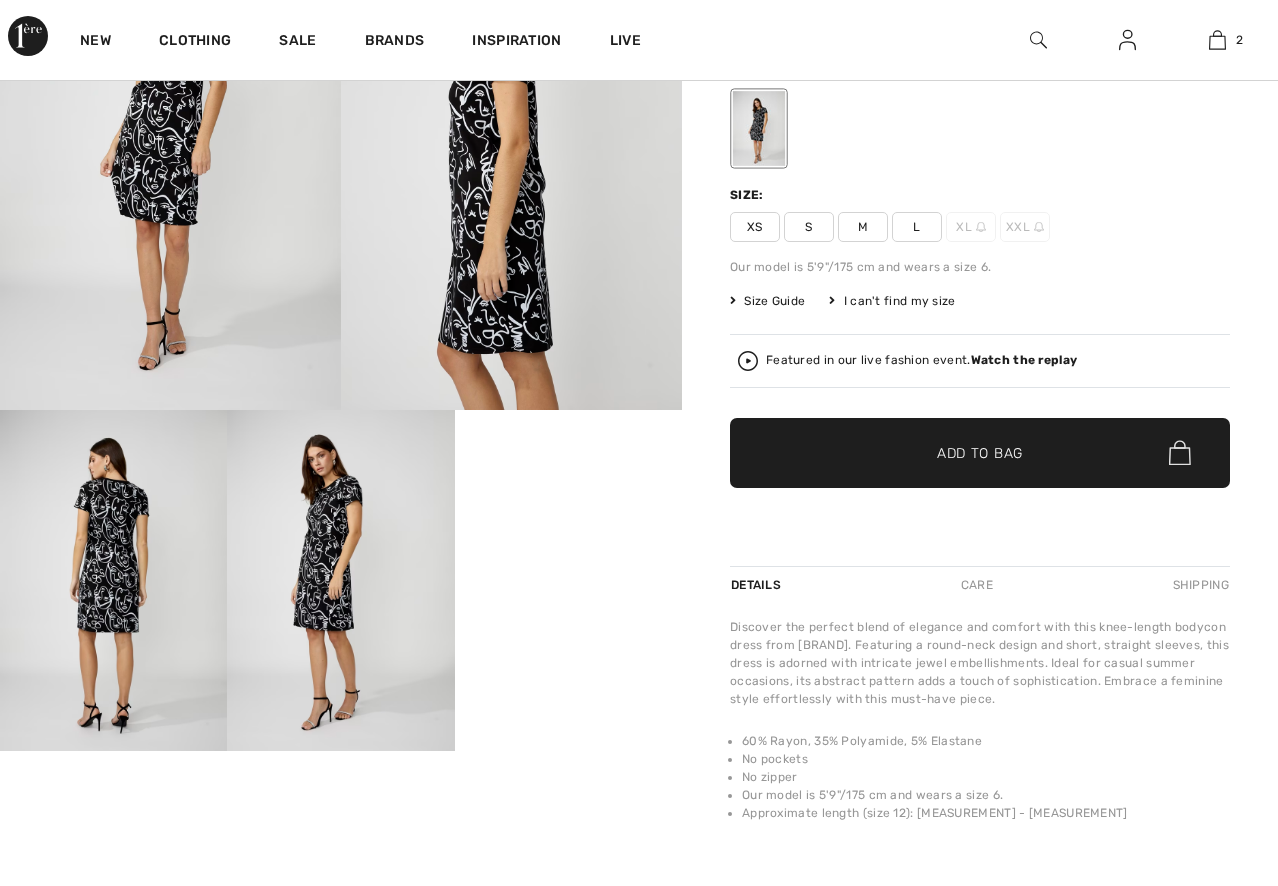 scroll, scrollTop: 300, scrollLeft: 0, axis: vertical 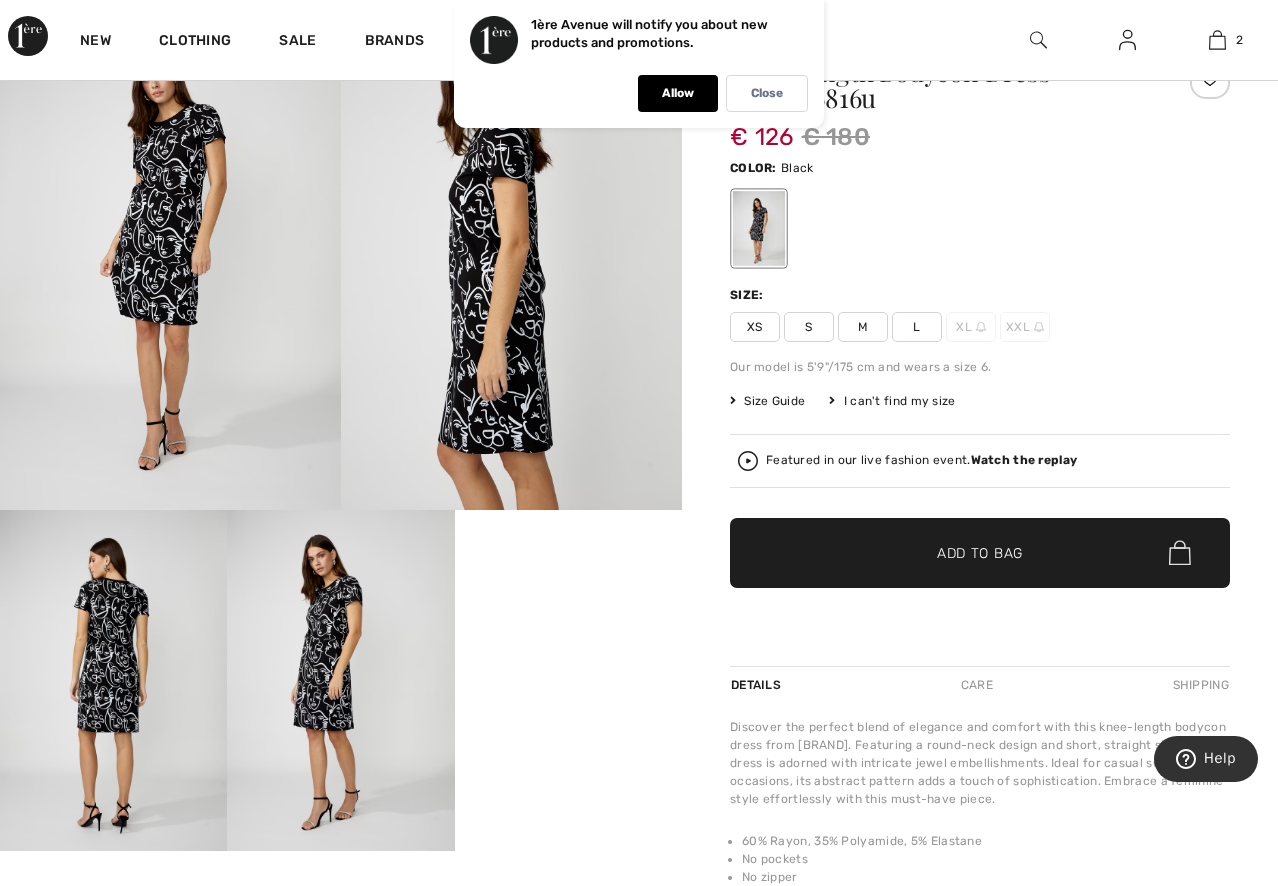 click at bounding box center [340, 680] 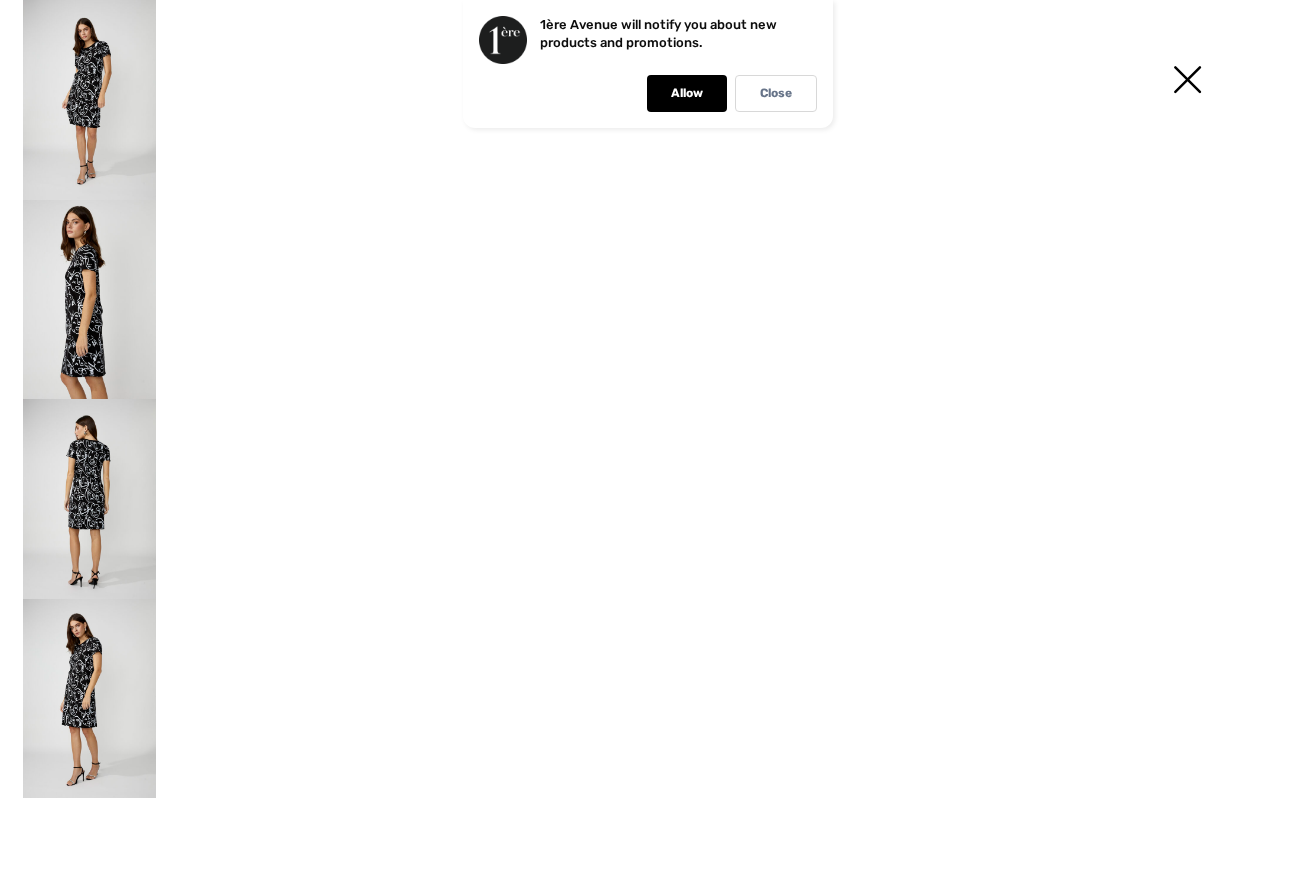 scroll, scrollTop: 201, scrollLeft: 0, axis: vertical 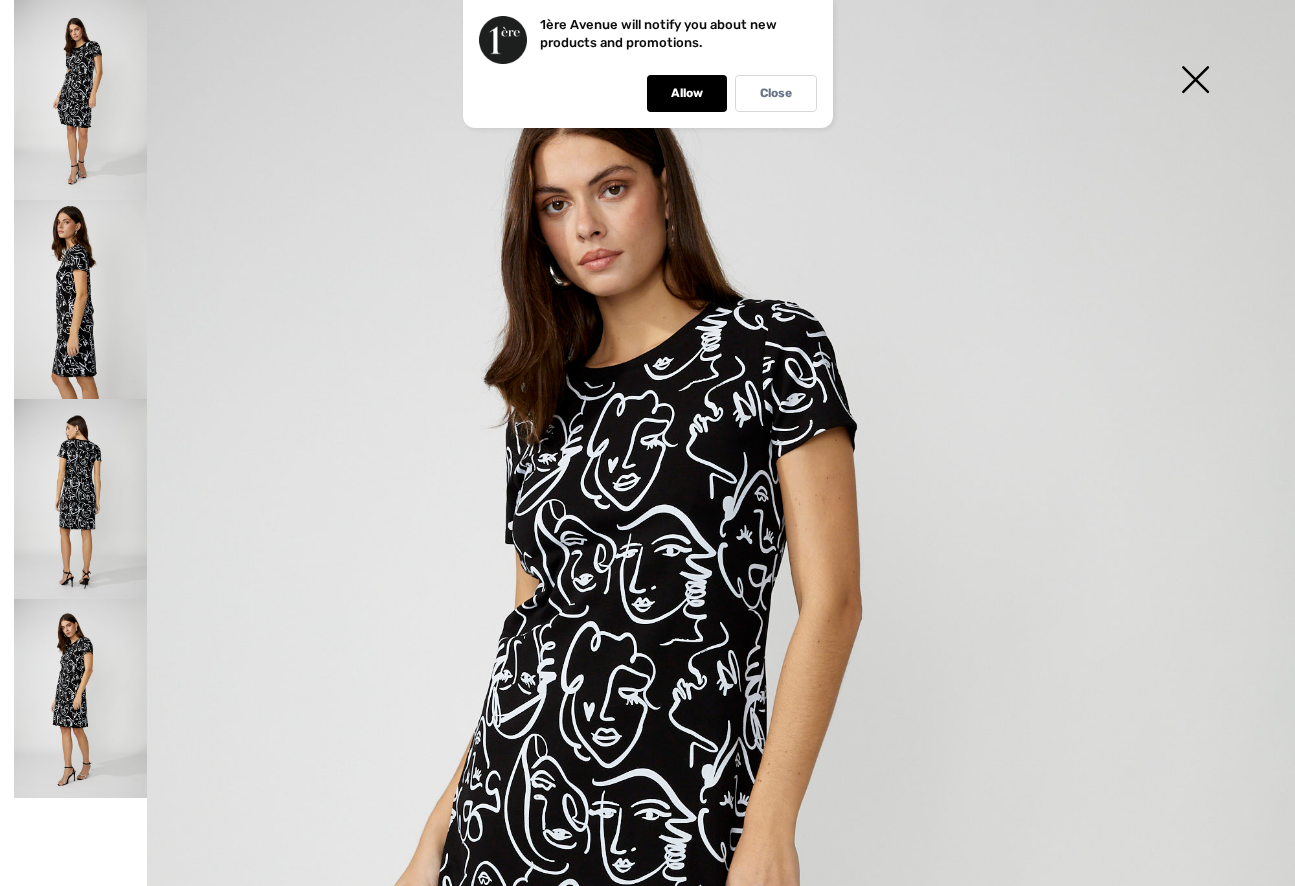 click at bounding box center [80, 499] 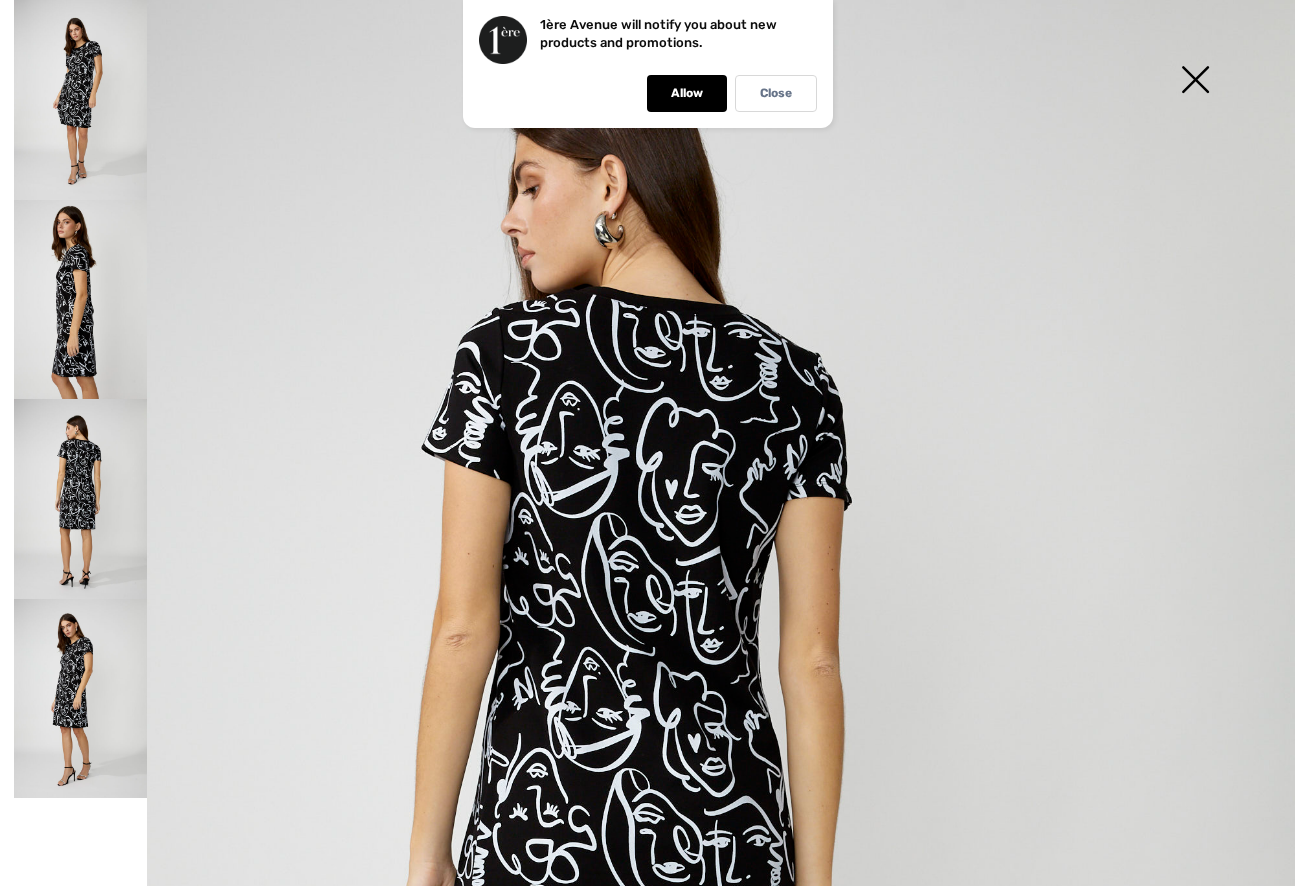 click at bounding box center [1195, 81] 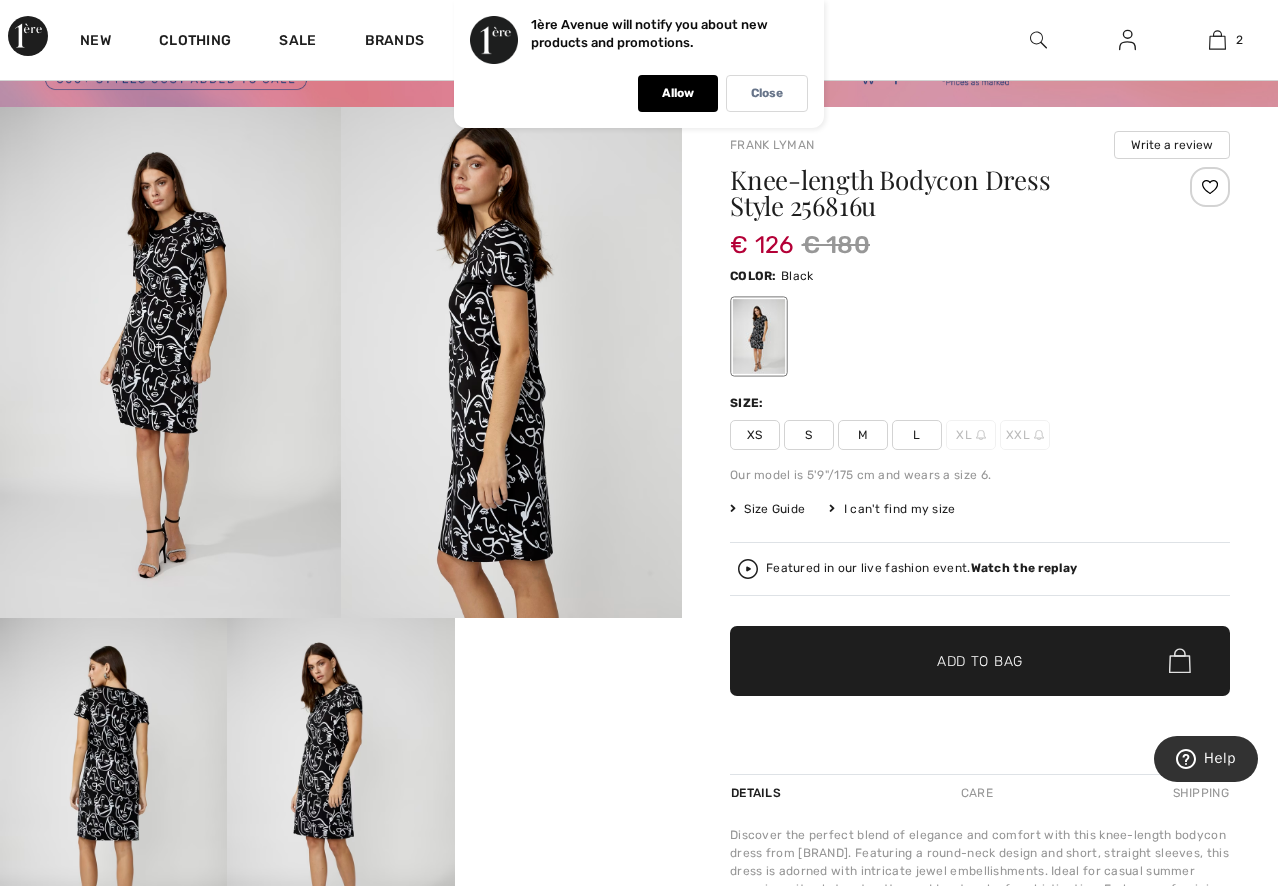 scroll, scrollTop: 0, scrollLeft: 0, axis: both 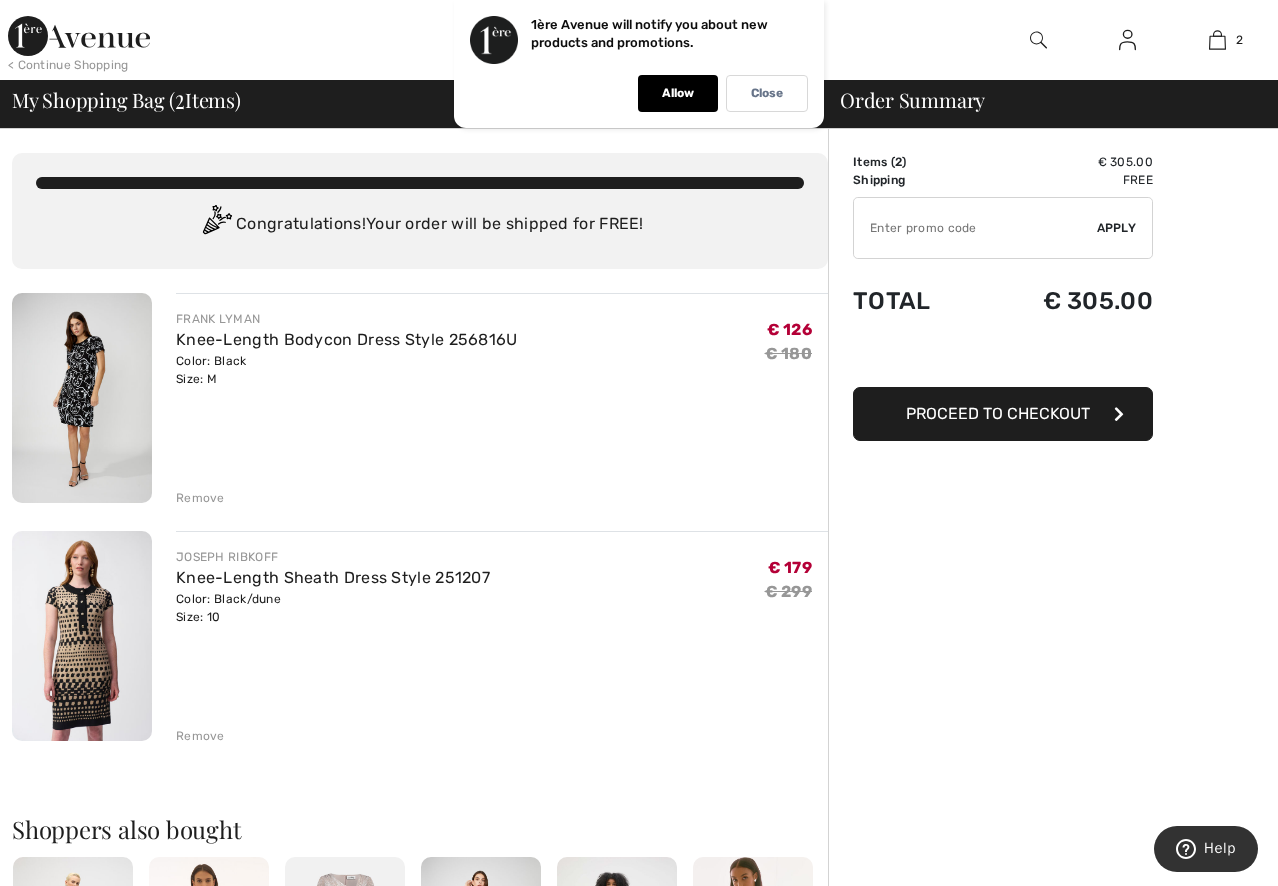 click at bounding box center [82, 636] 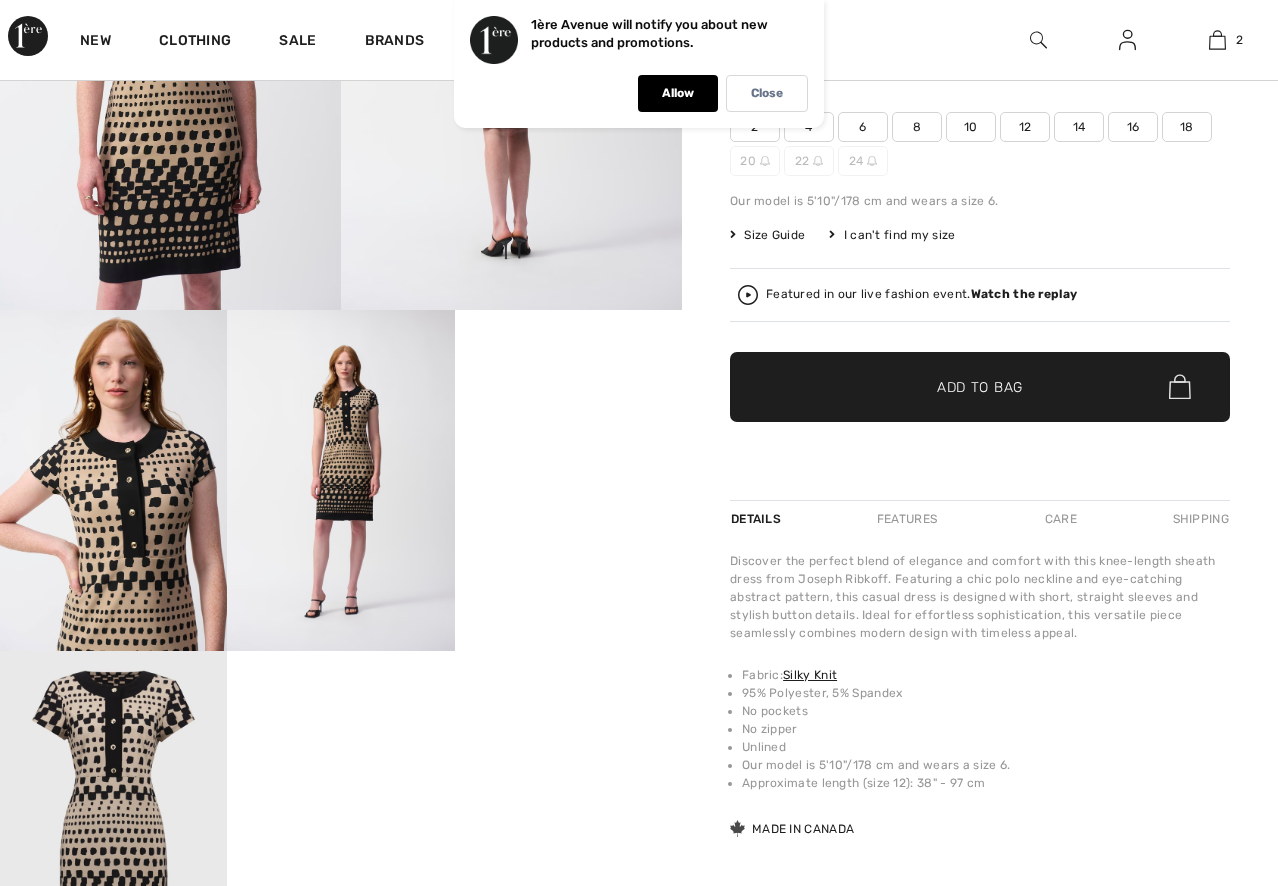 scroll, scrollTop: 600, scrollLeft: 0, axis: vertical 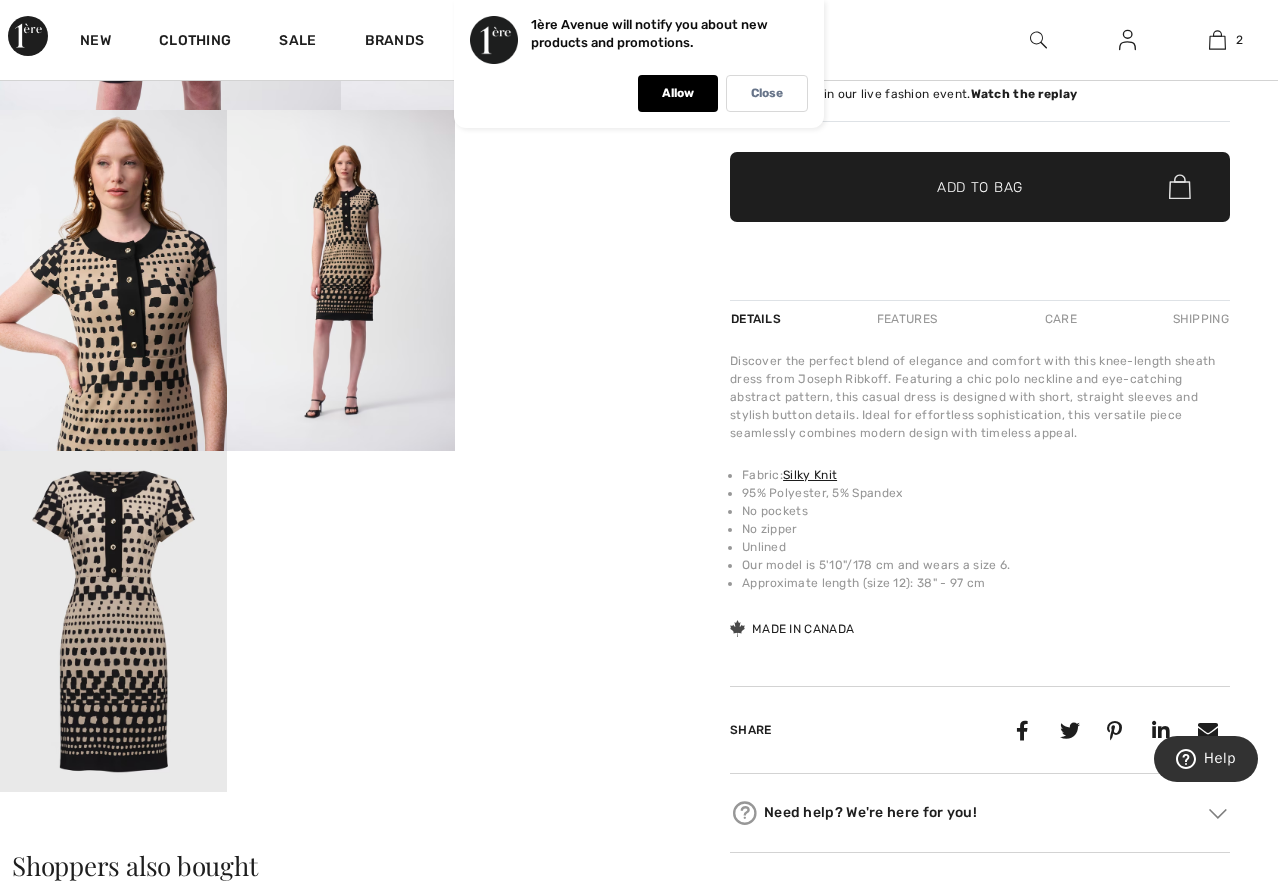 click at bounding box center [113, 621] 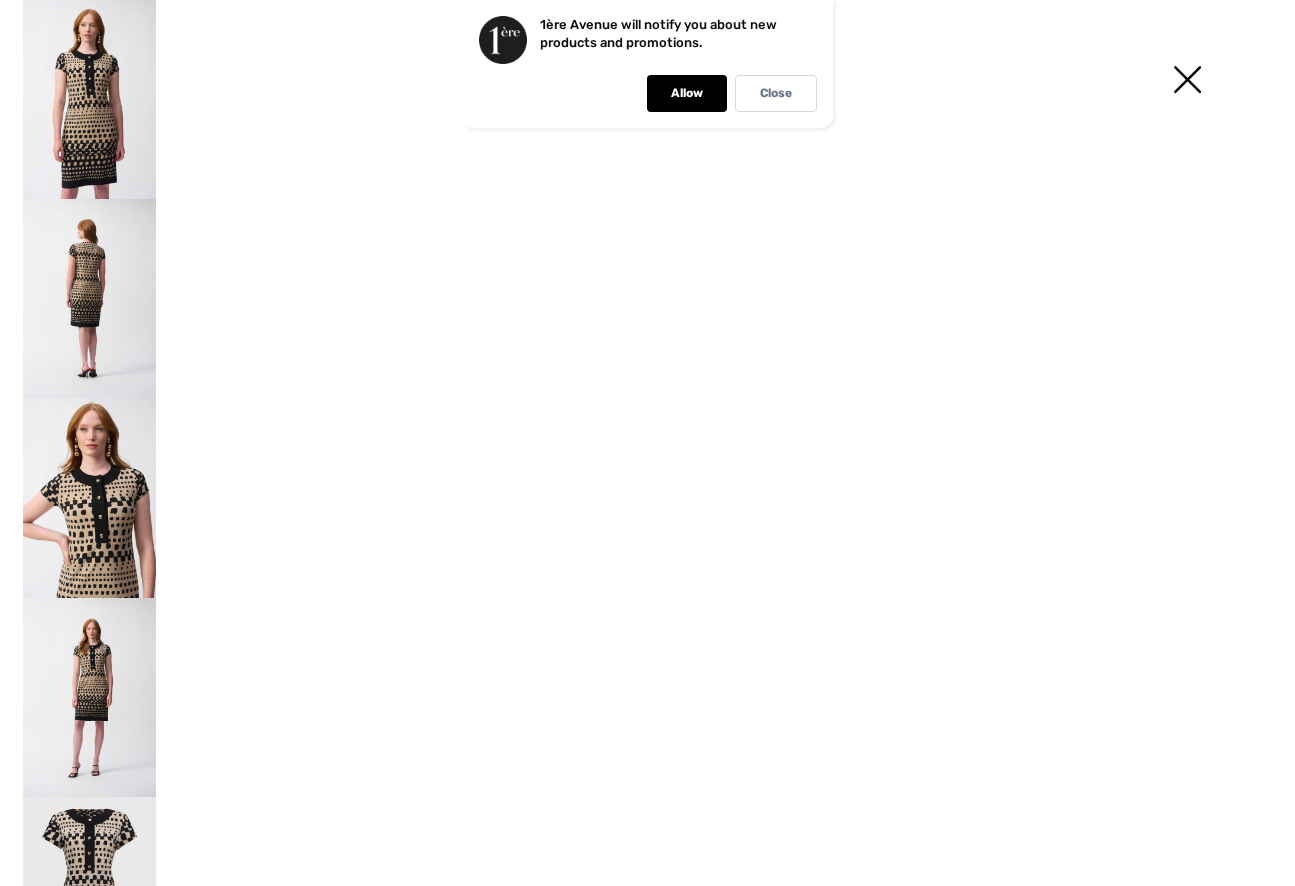 scroll, scrollTop: 601, scrollLeft: 0, axis: vertical 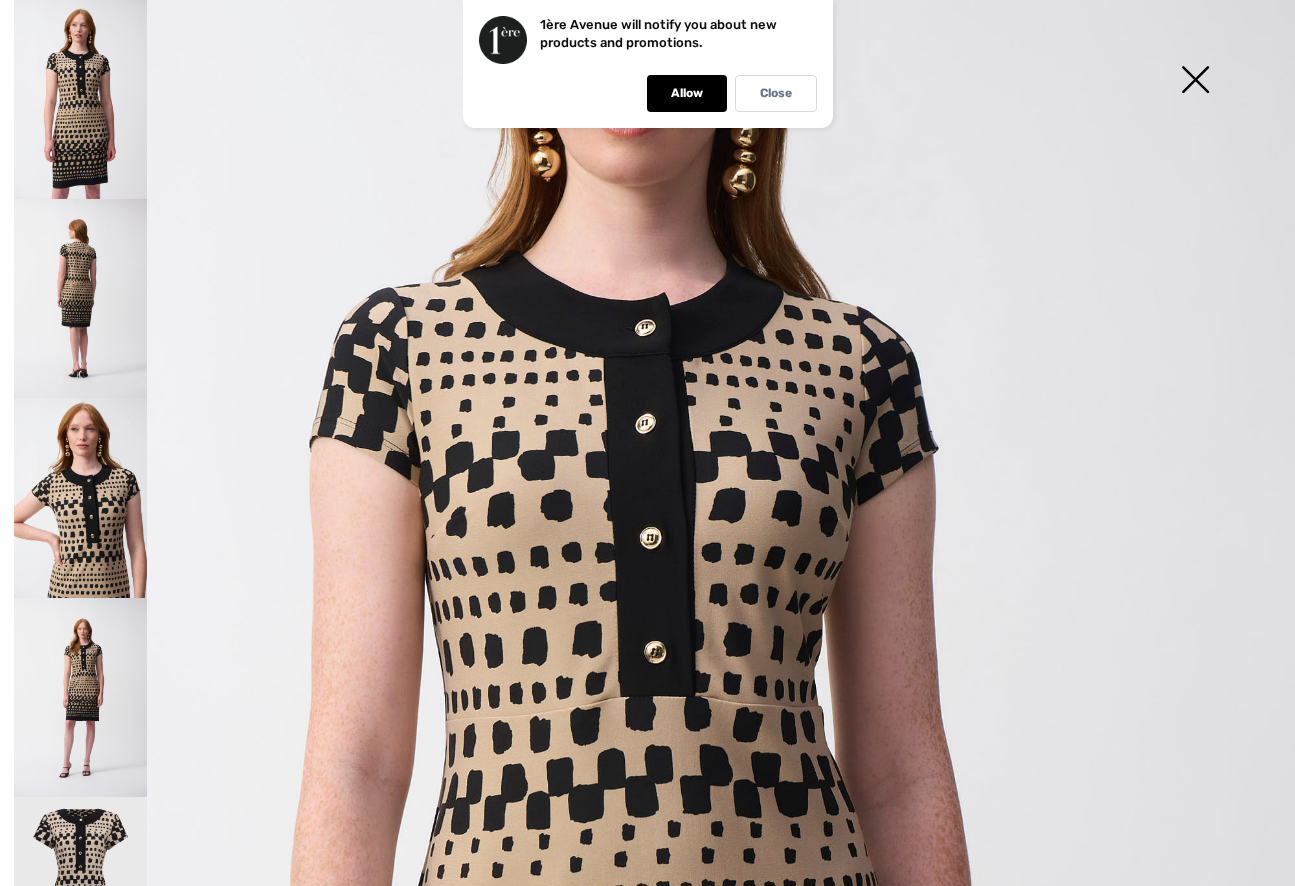 click at bounding box center (80, 99) 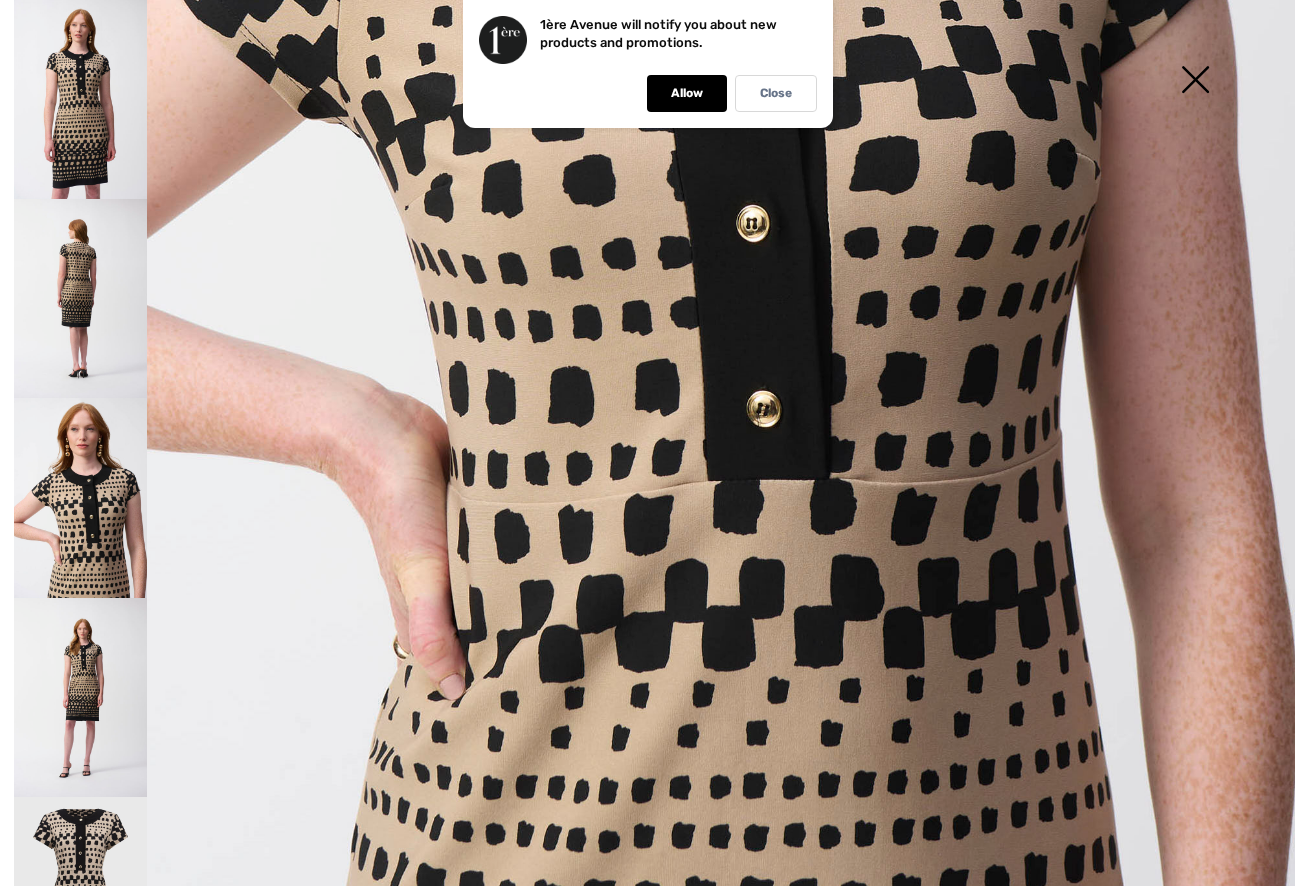 scroll, scrollTop: 429, scrollLeft: 0, axis: vertical 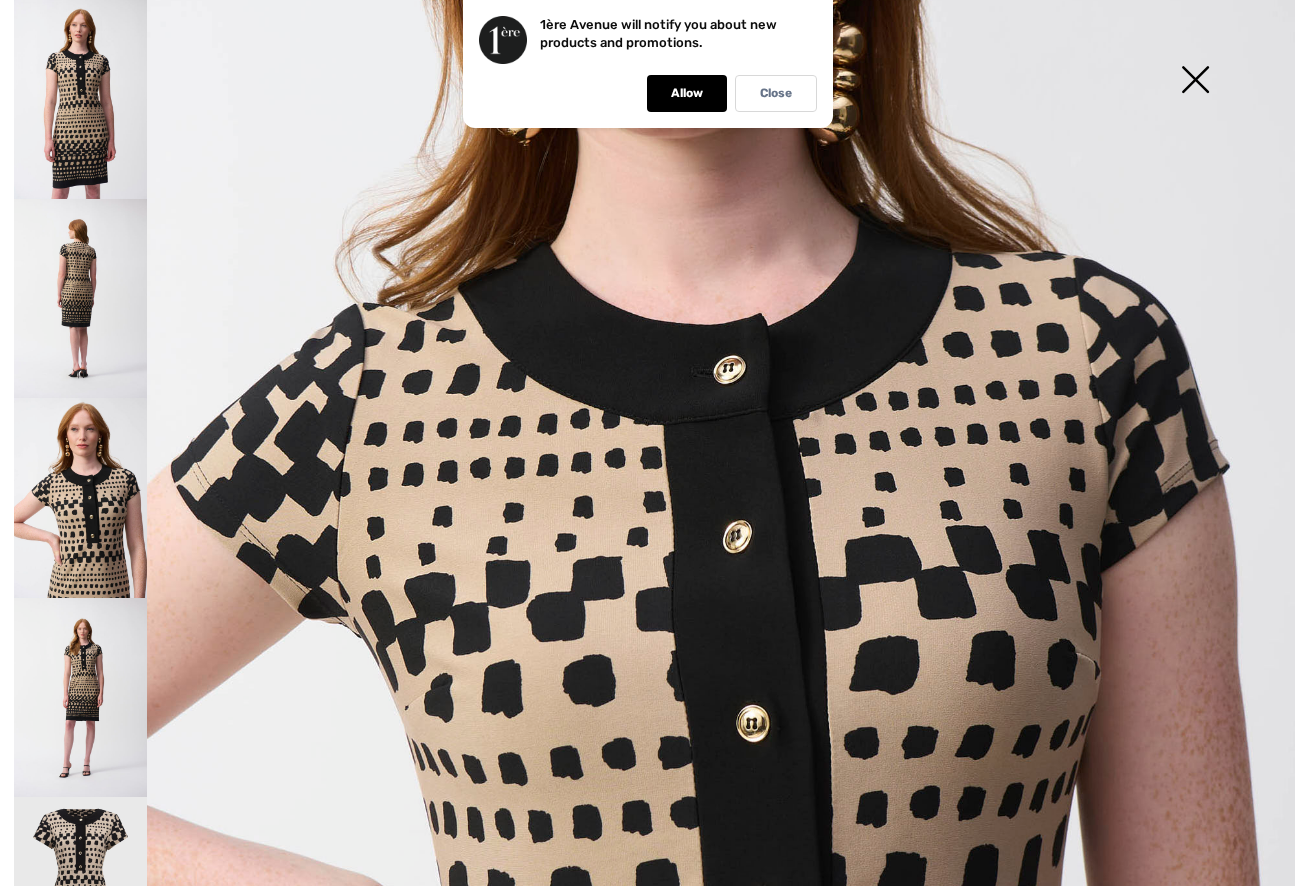 click at bounding box center (1195, 81) 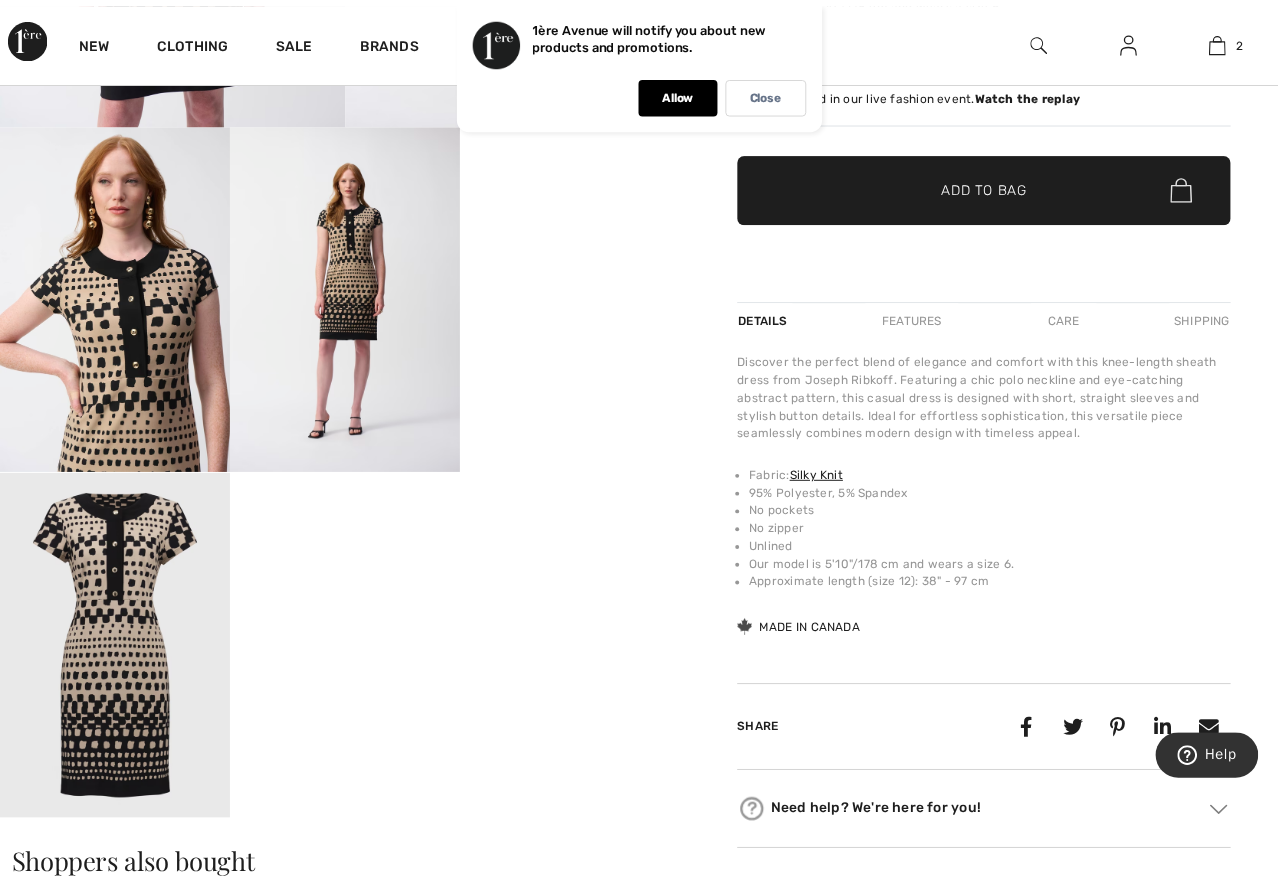 scroll, scrollTop: 600, scrollLeft: 0, axis: vertical 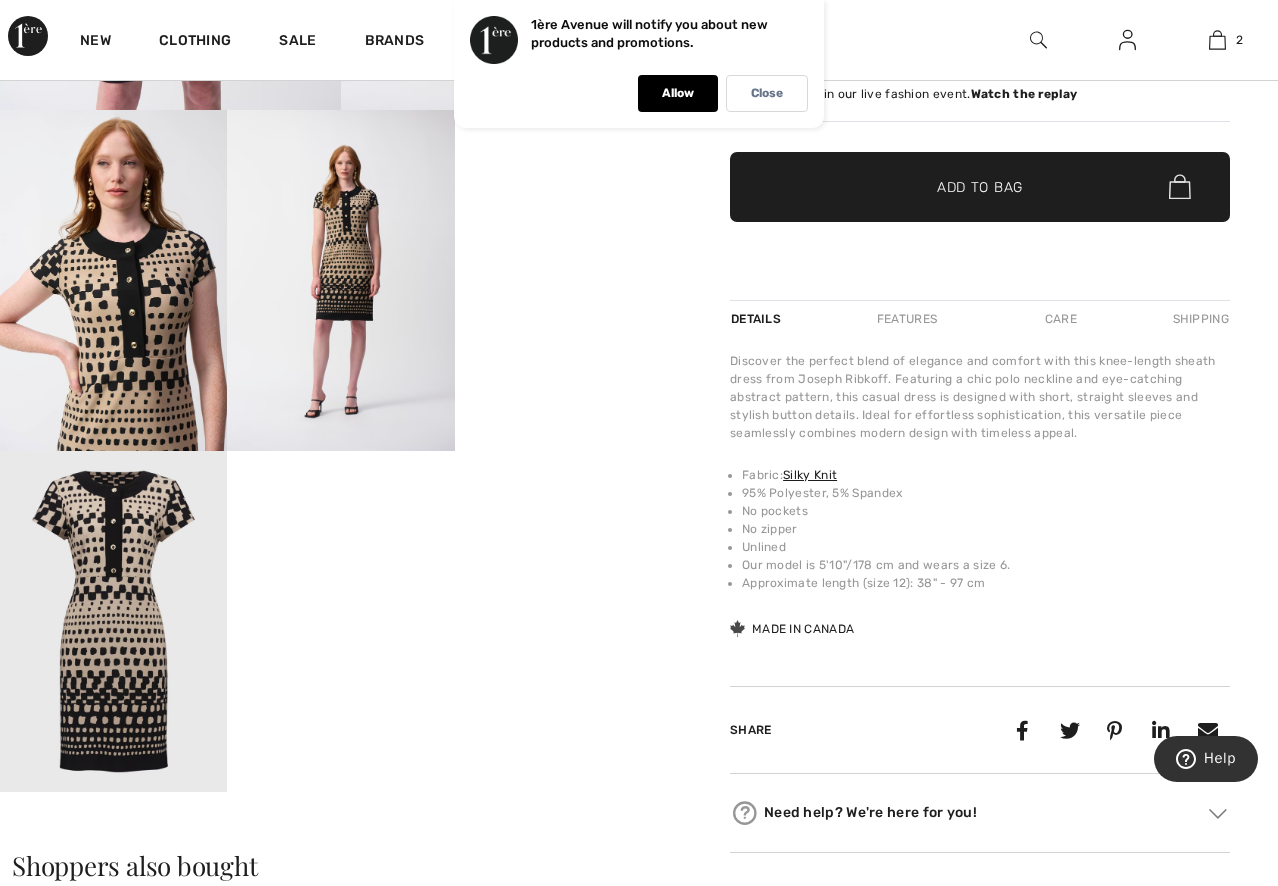 click on "Your browser does not support the video tag." at bounding box center (341, 195) 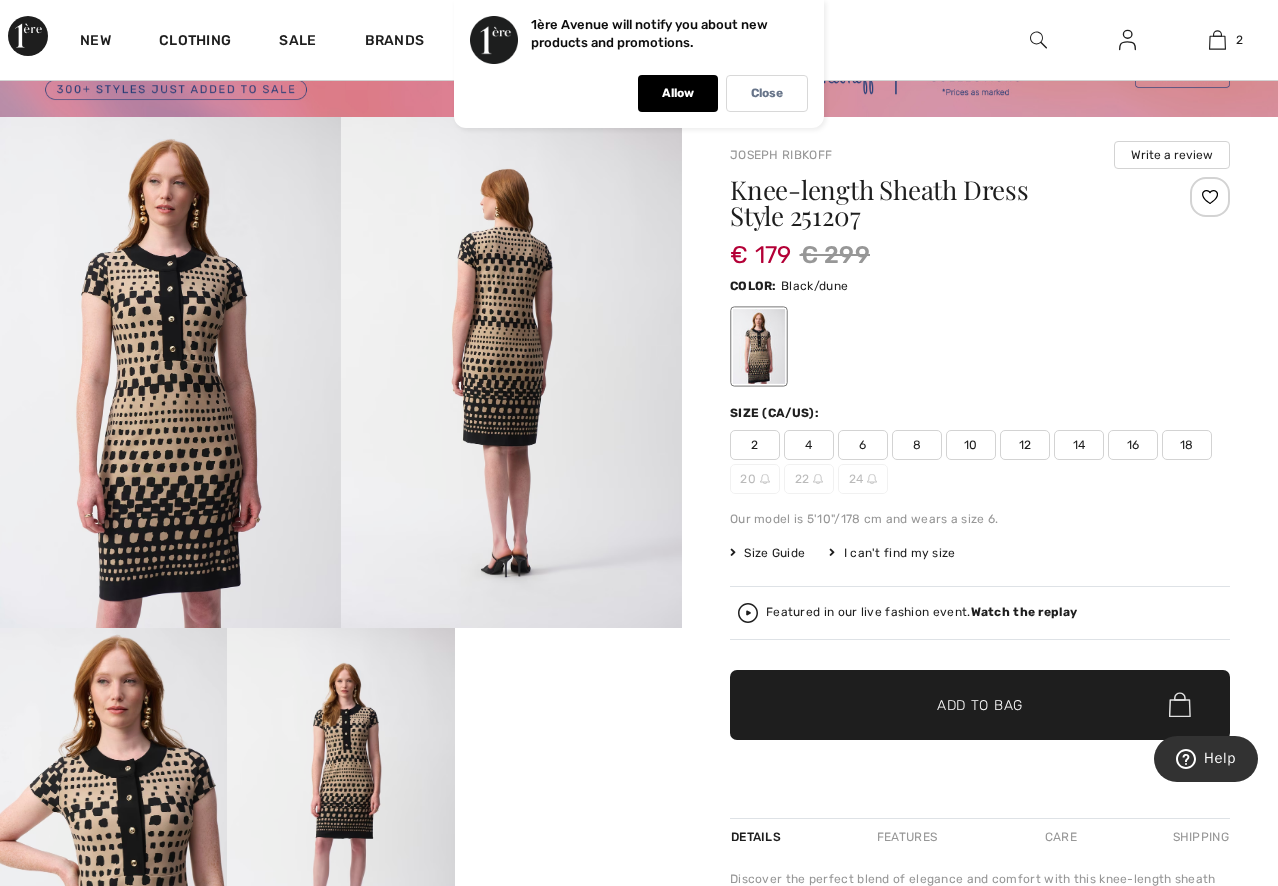 scroll, scrollTop: 0, scrollLeft: 0, axis: both 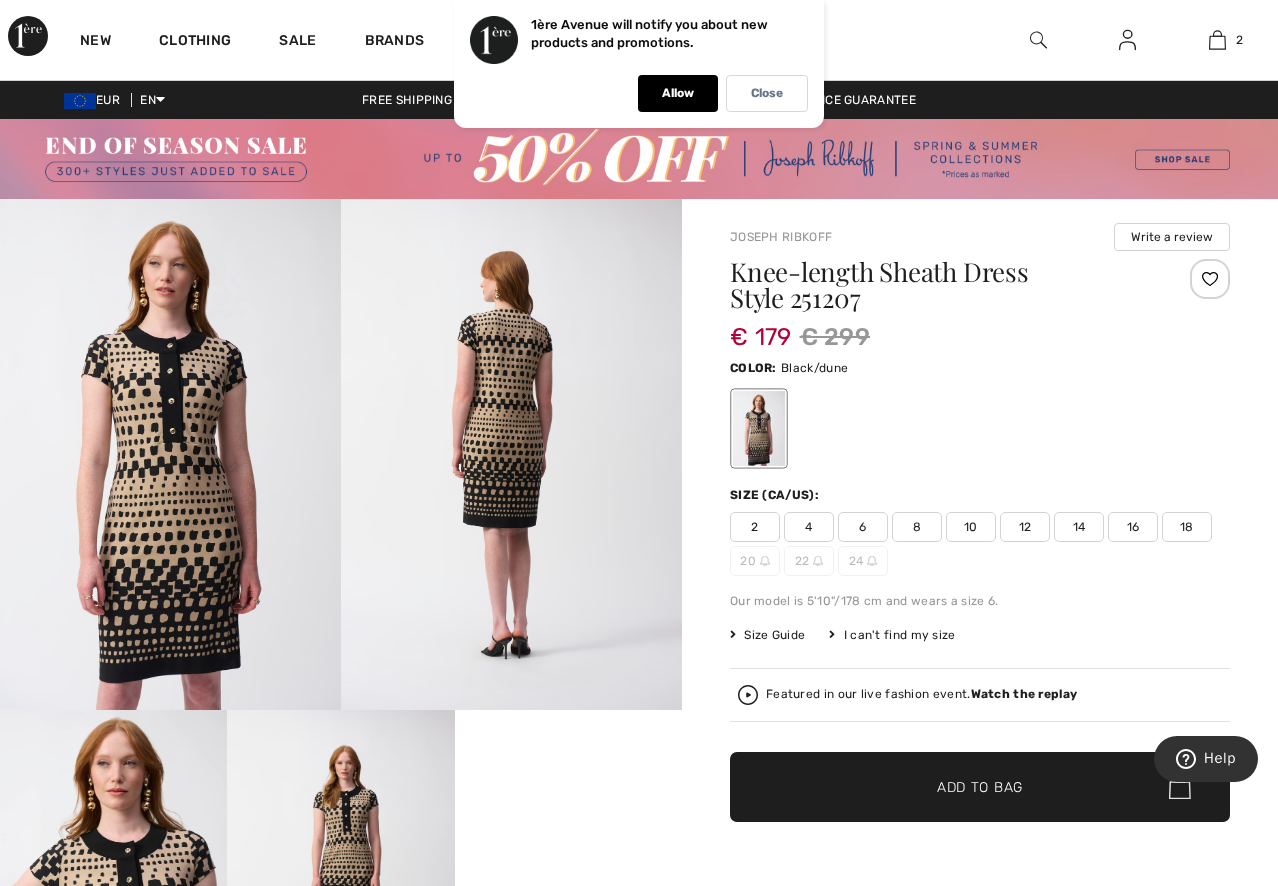 click at bounding box center [980, 428] 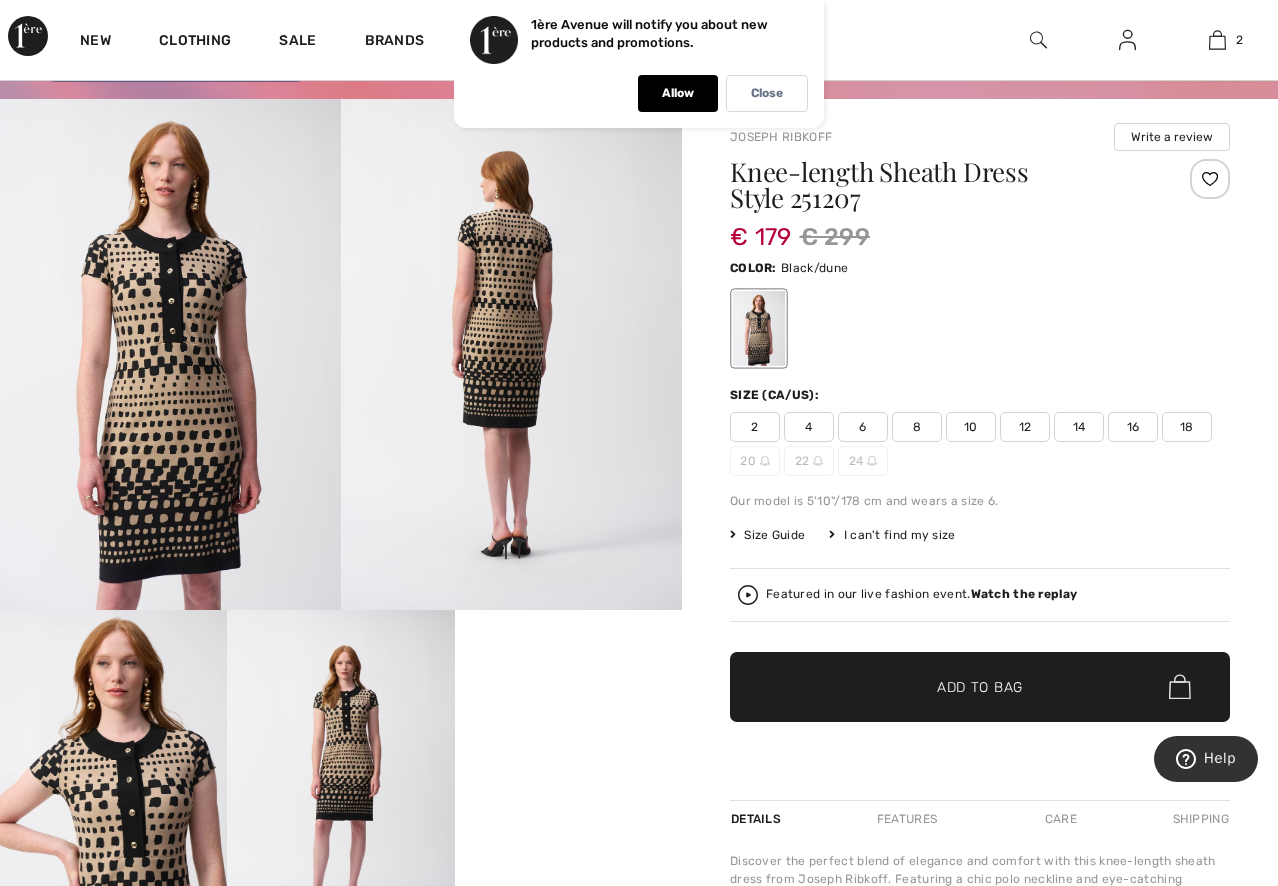 scroll, scrollTop: 0, scrollLeft: 0, axis: both 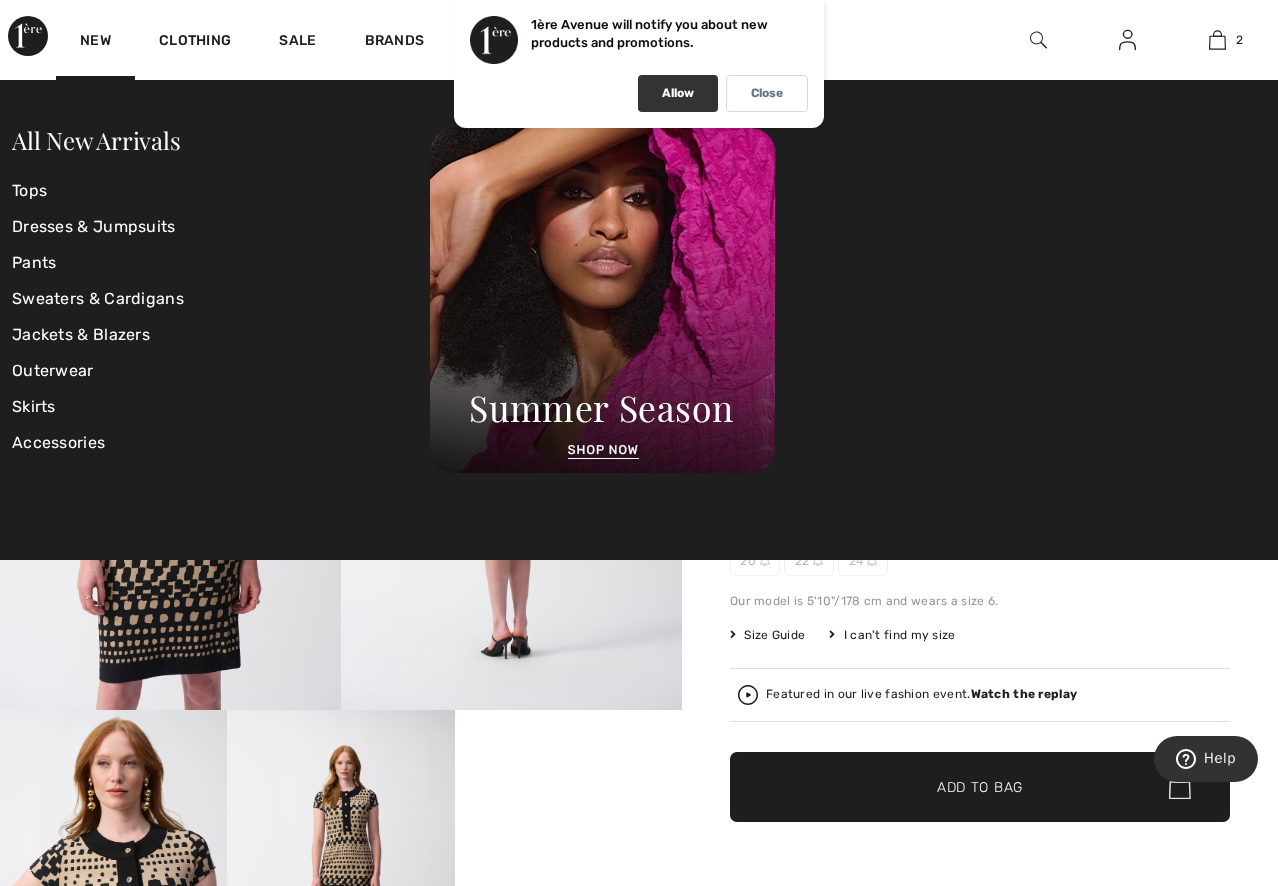 click on "Allow" at bounding box center (678, 93) 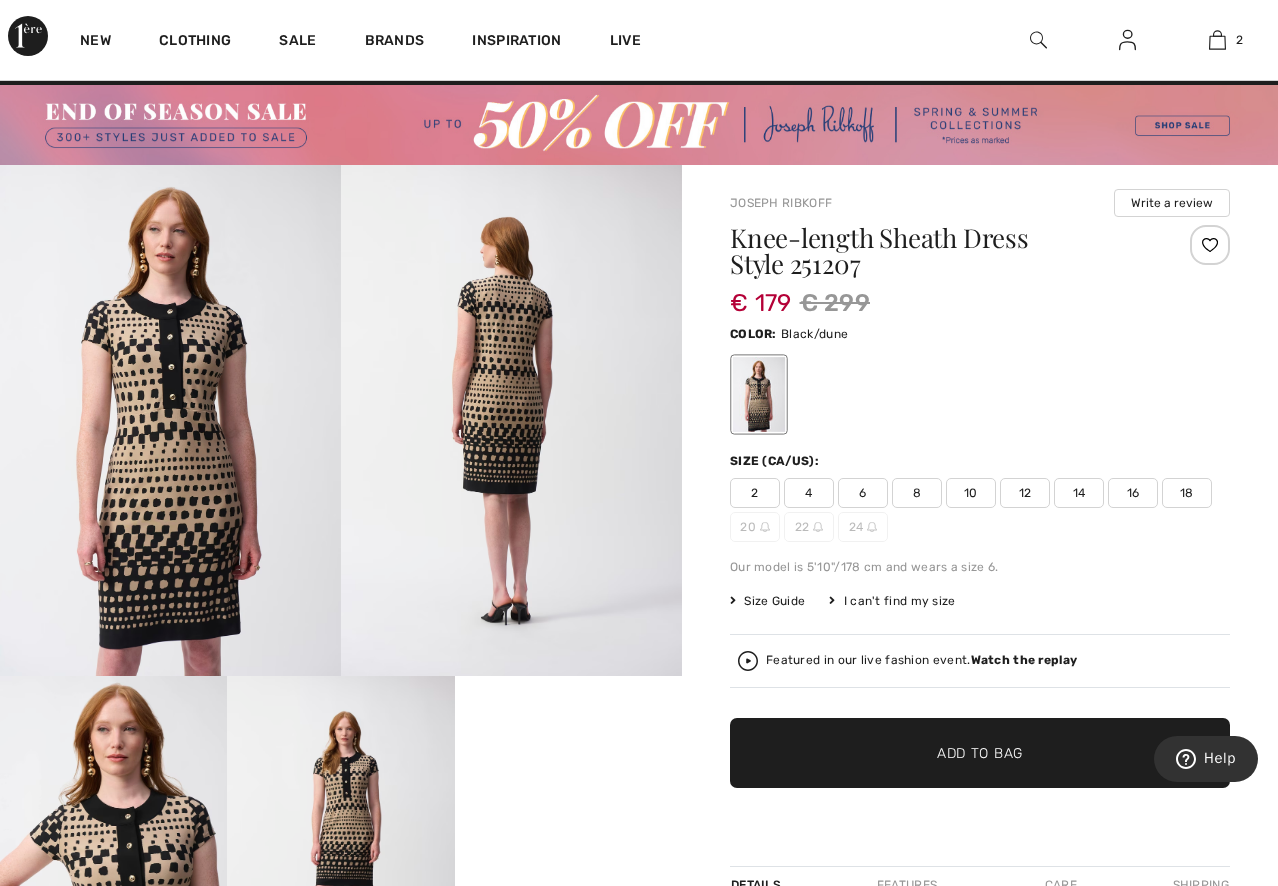 scroll, scrollTop: 0, scrollLeft: 0, axis: both 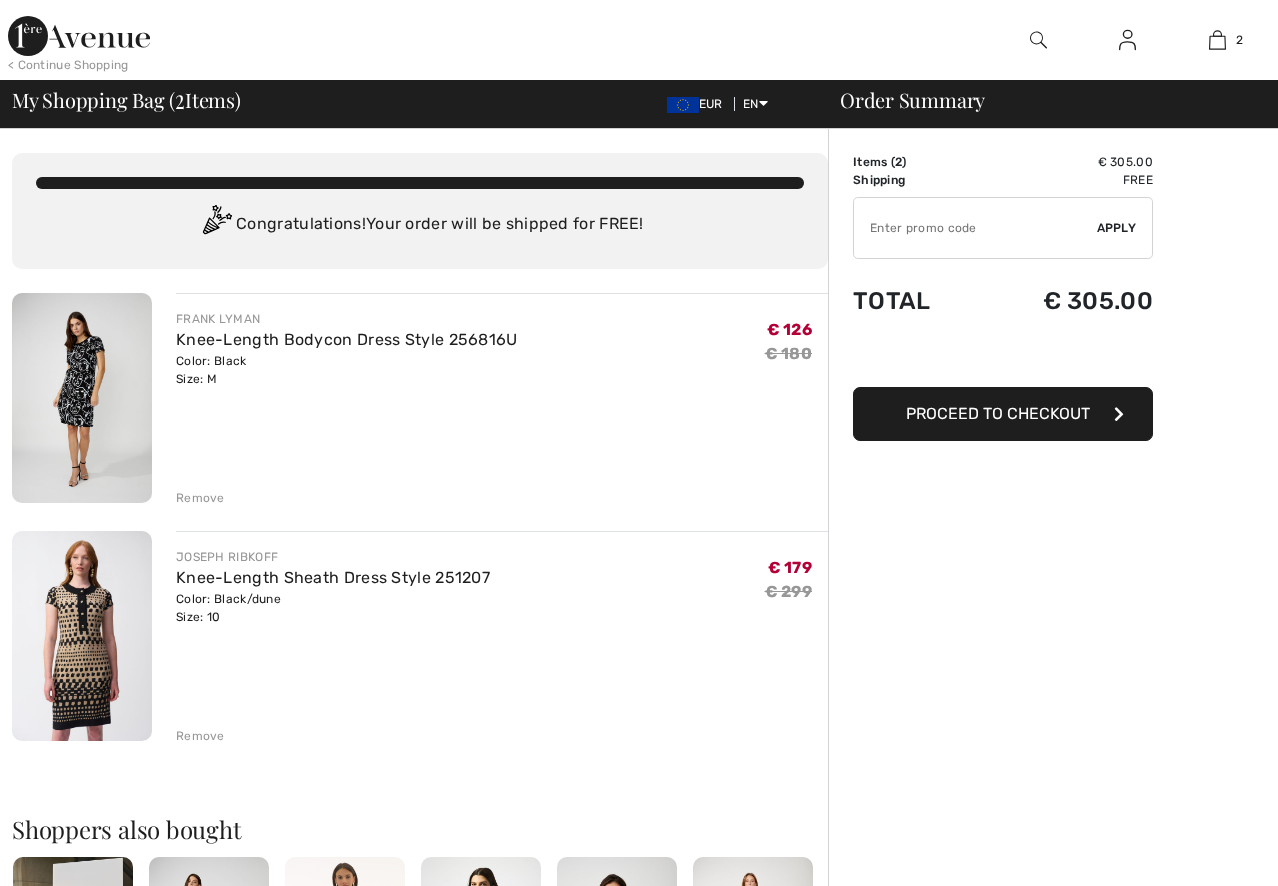 click at bounding box center (82, 398) 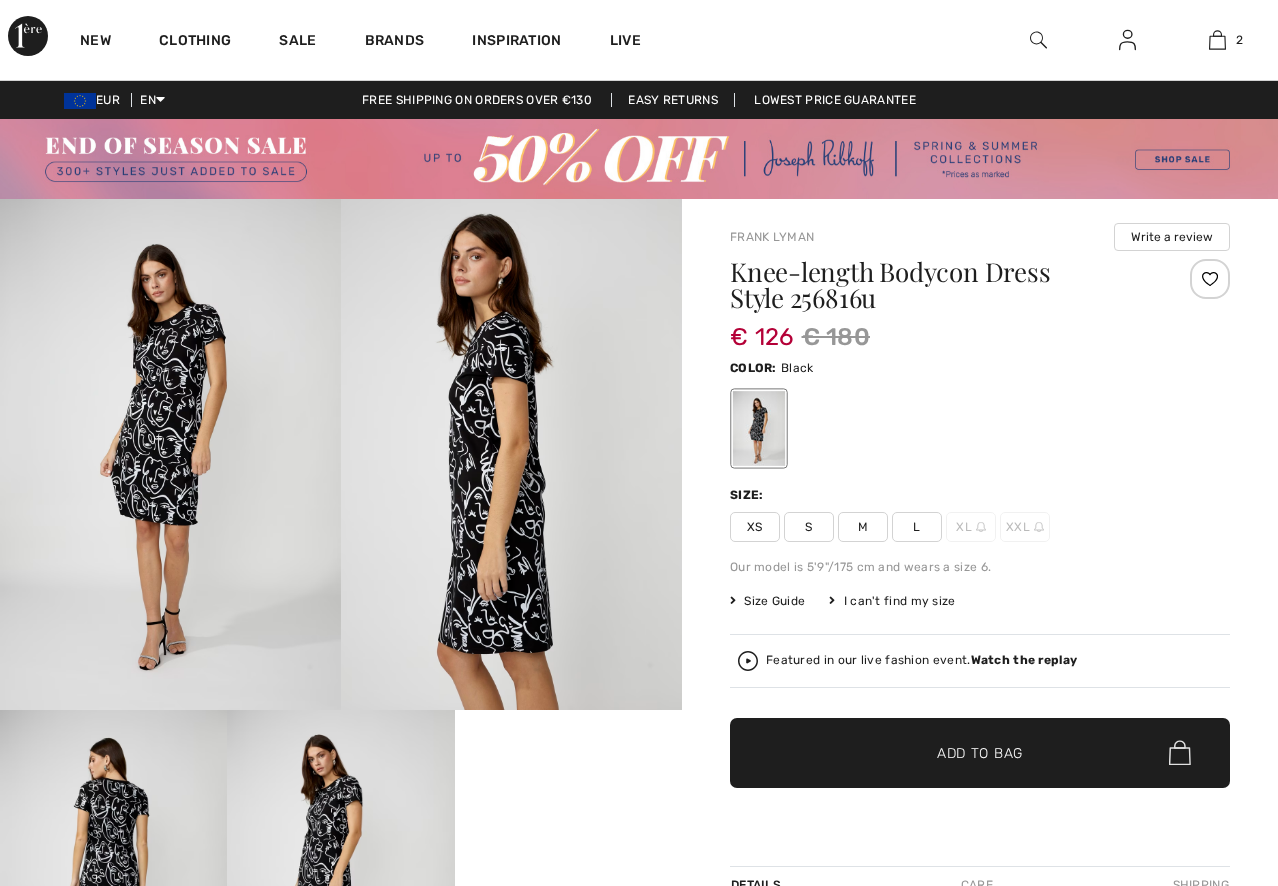 scroll, scrollTop: 300, scrollLeft: 0, axis: vertical 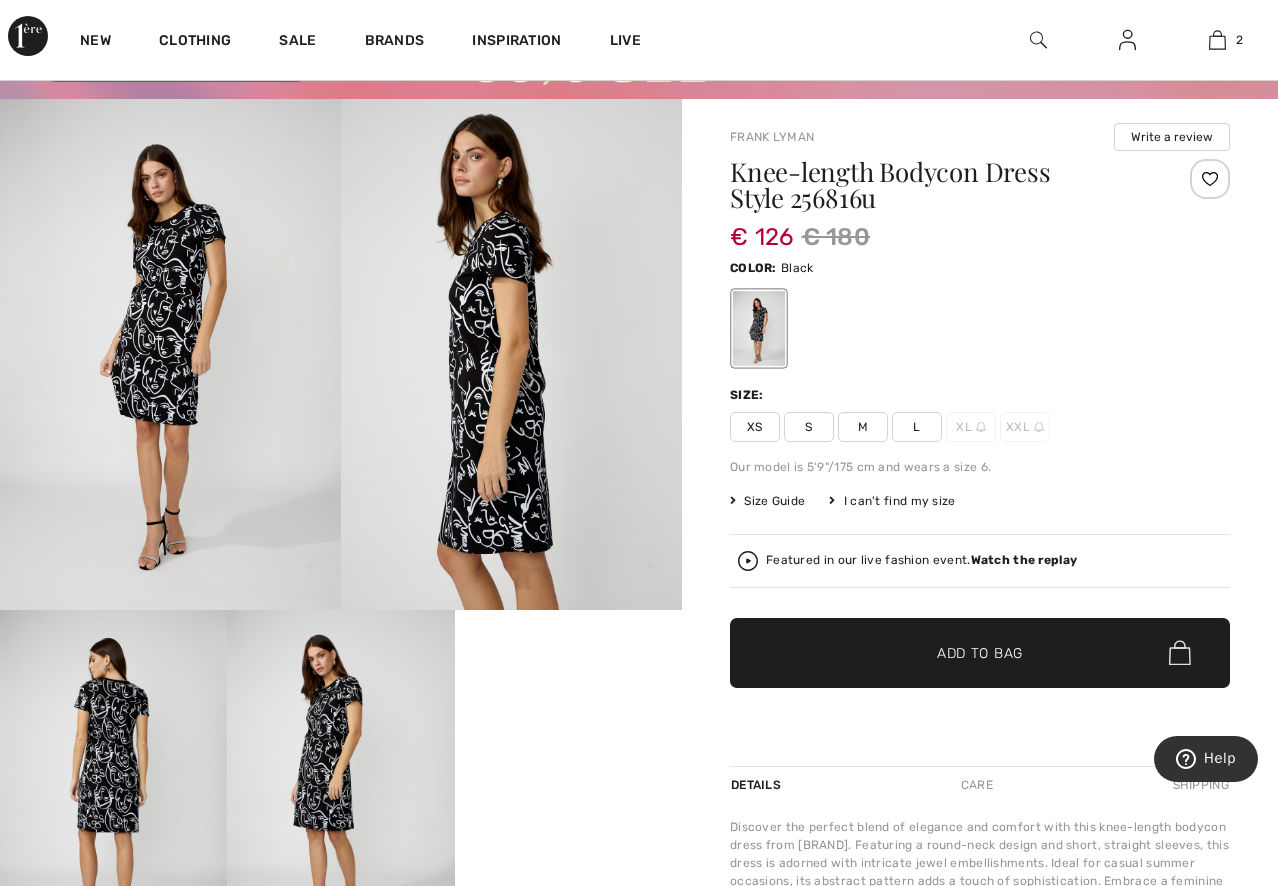 click at bounding box center [170, 355] 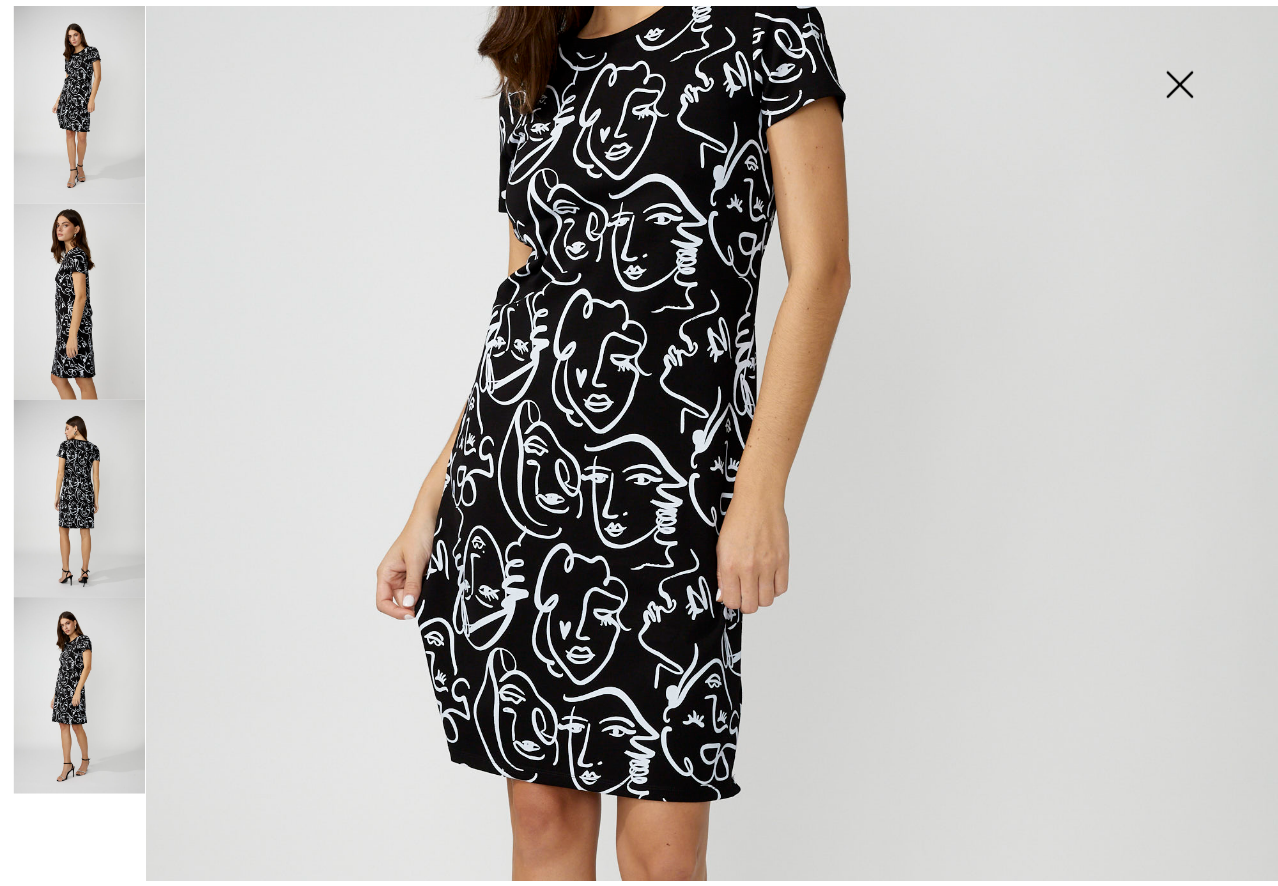 scroll, scrollTop: 500, scrollLeft: 0, axis: vertical 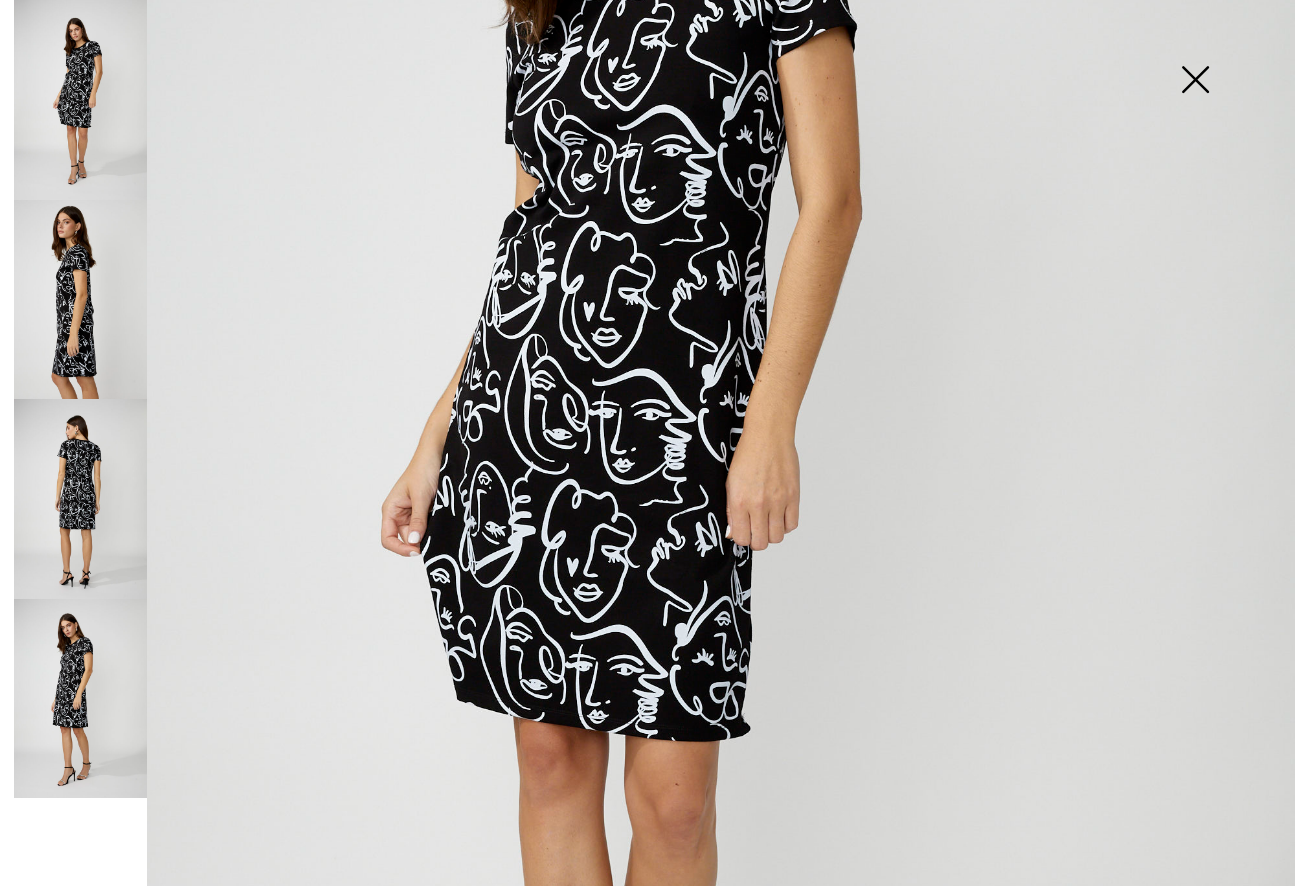 click at bounding box center [80, 499] 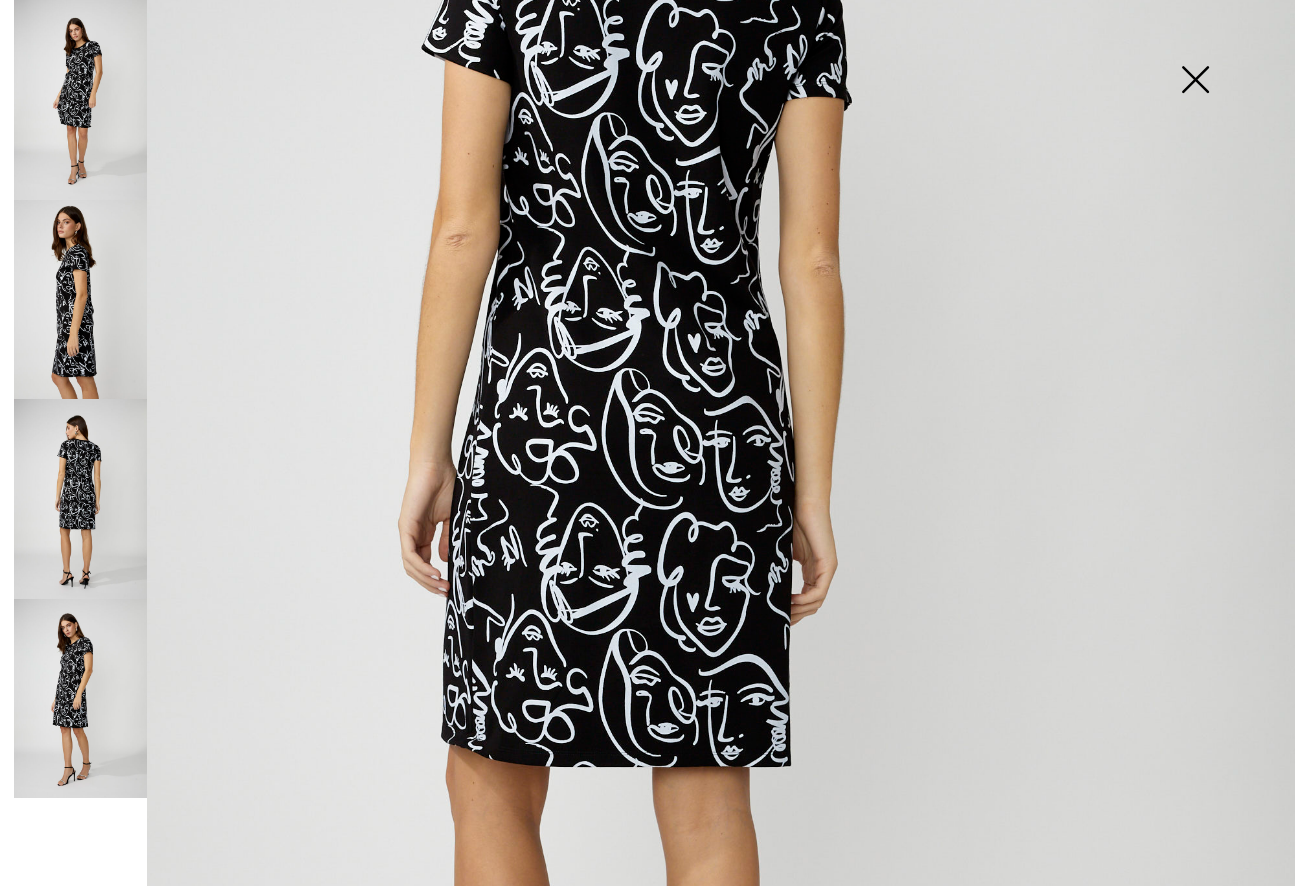 click at bounding box center [1195, 81] 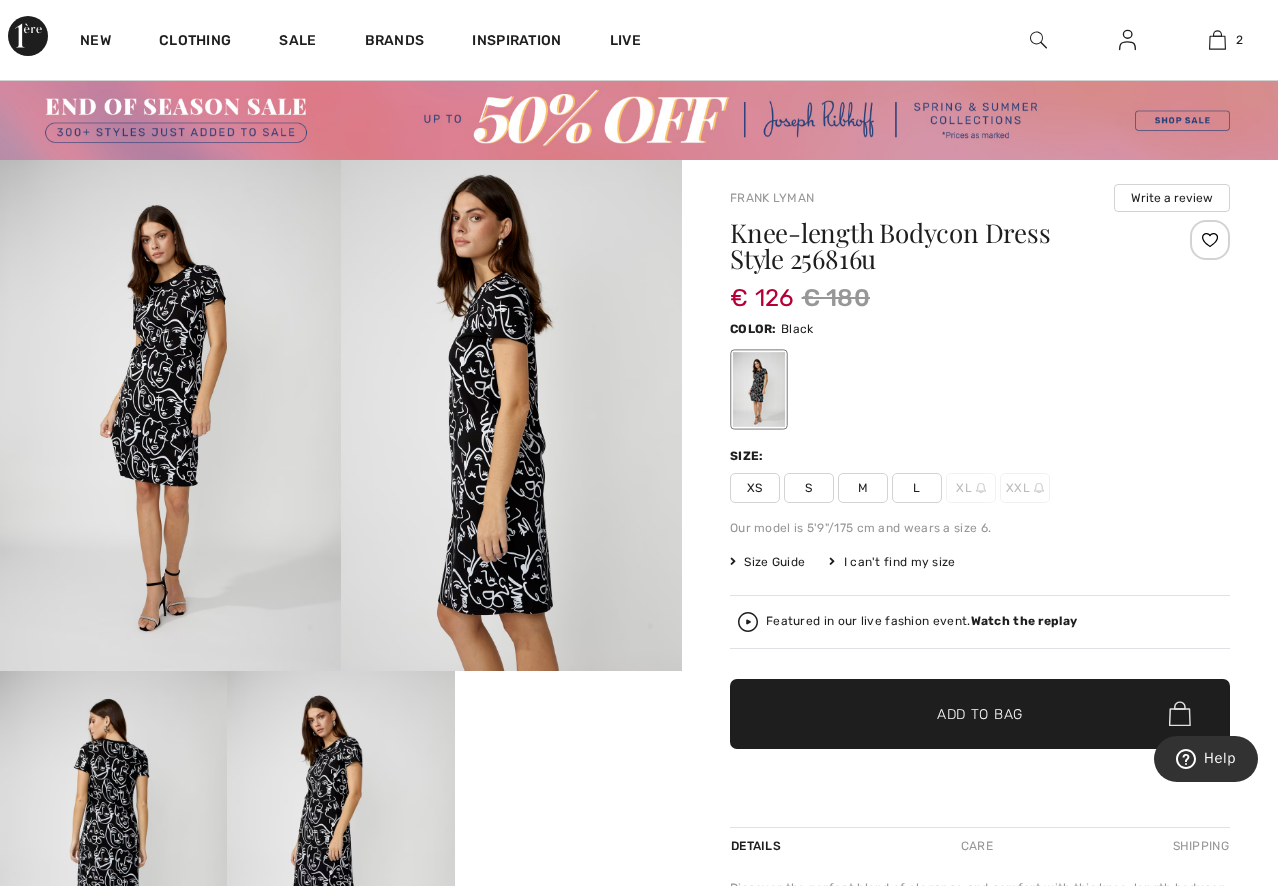 scroll, scrollTop: 0, scrollLeft: 0, axis: both 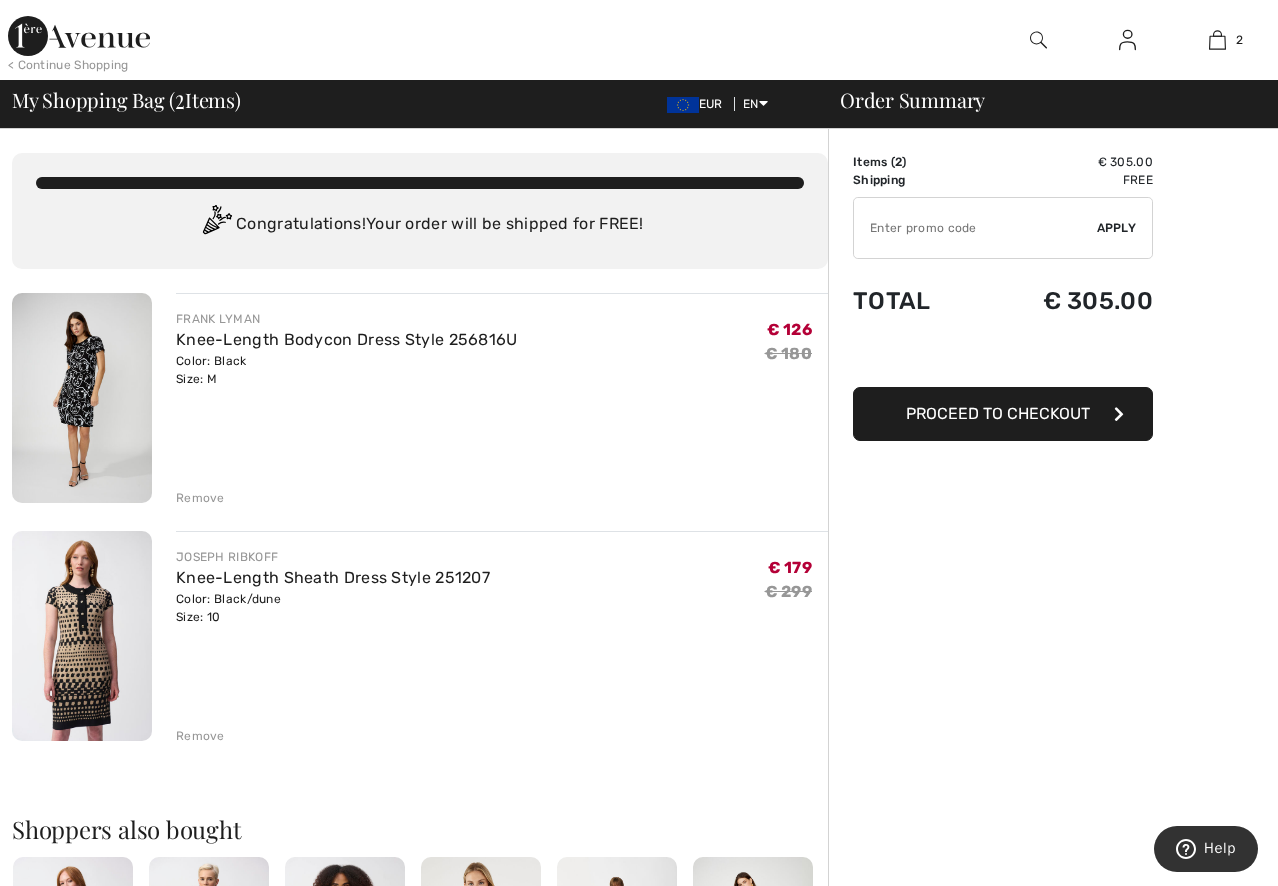 click at bounding box center (82, 398) 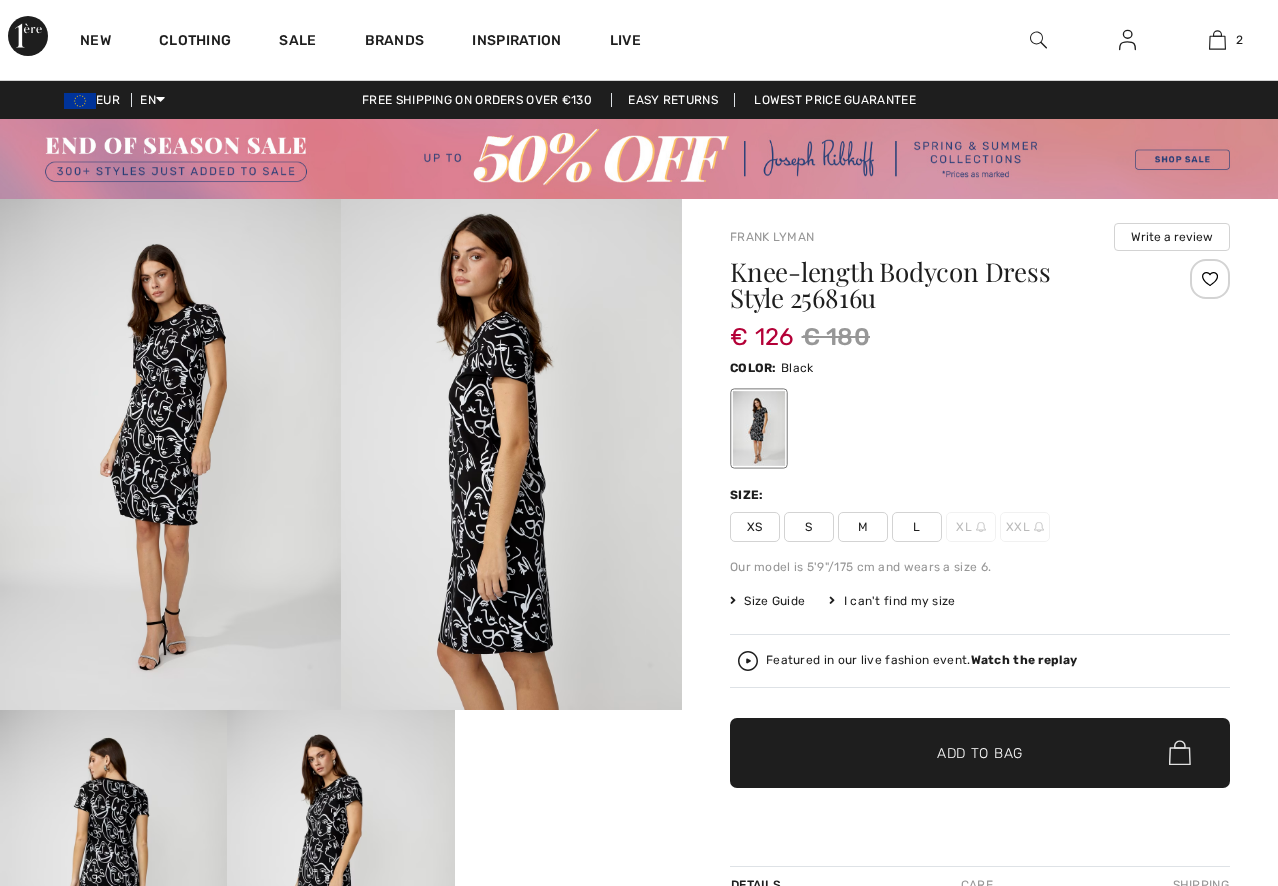 scroll, scrollTop: 0, scrollLeft: 0, axis: both 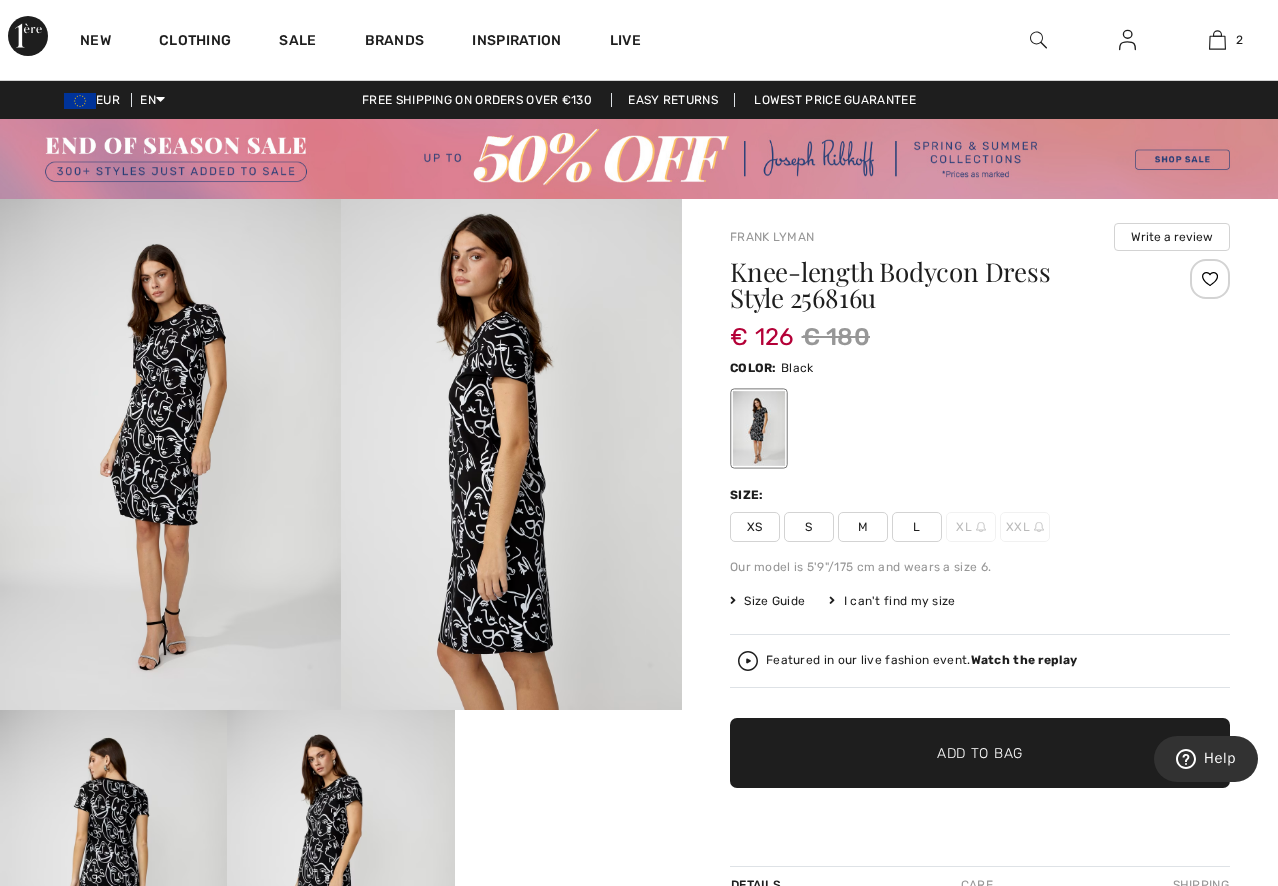 click on "M" at bounding box center (863, 527) 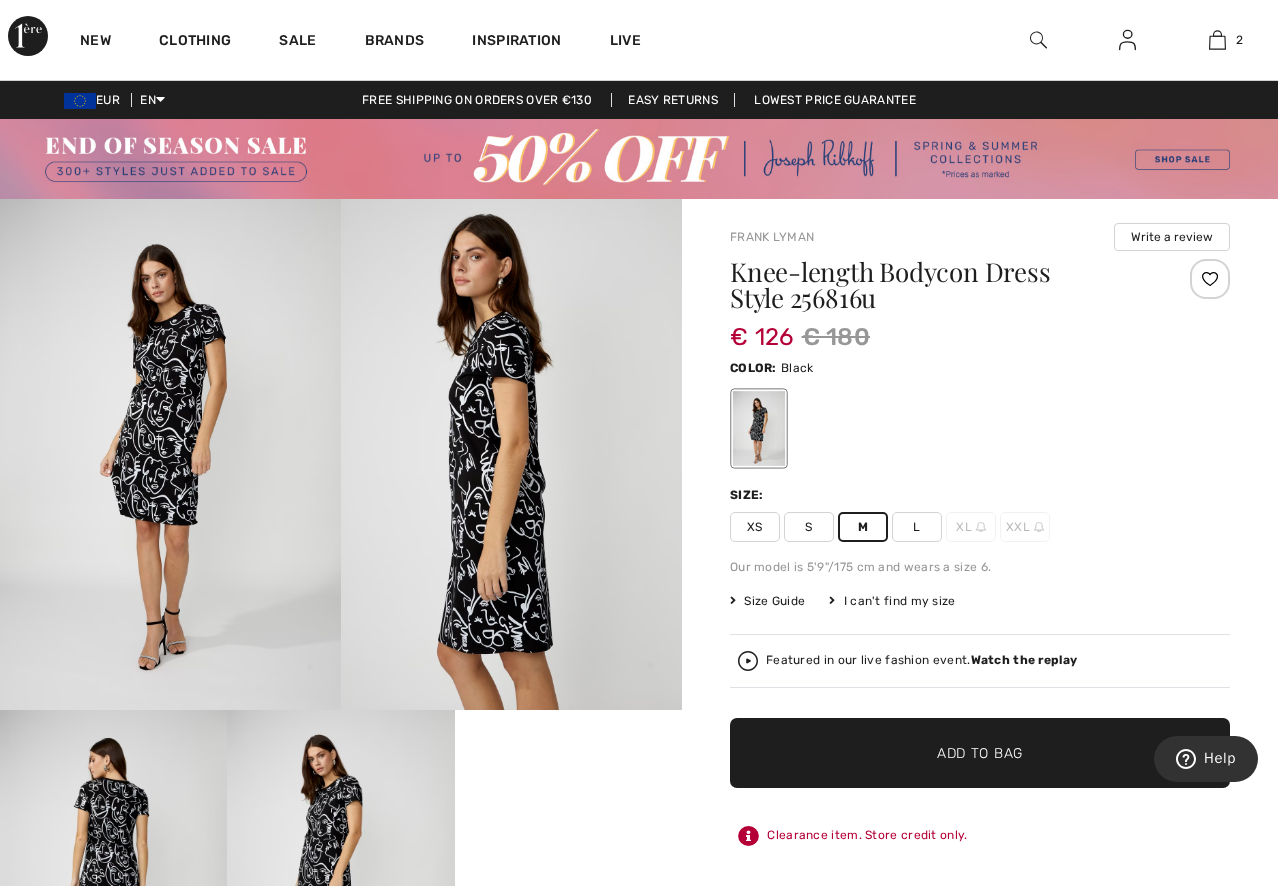 click on "Size Guide" at bounding box center (767, 601) 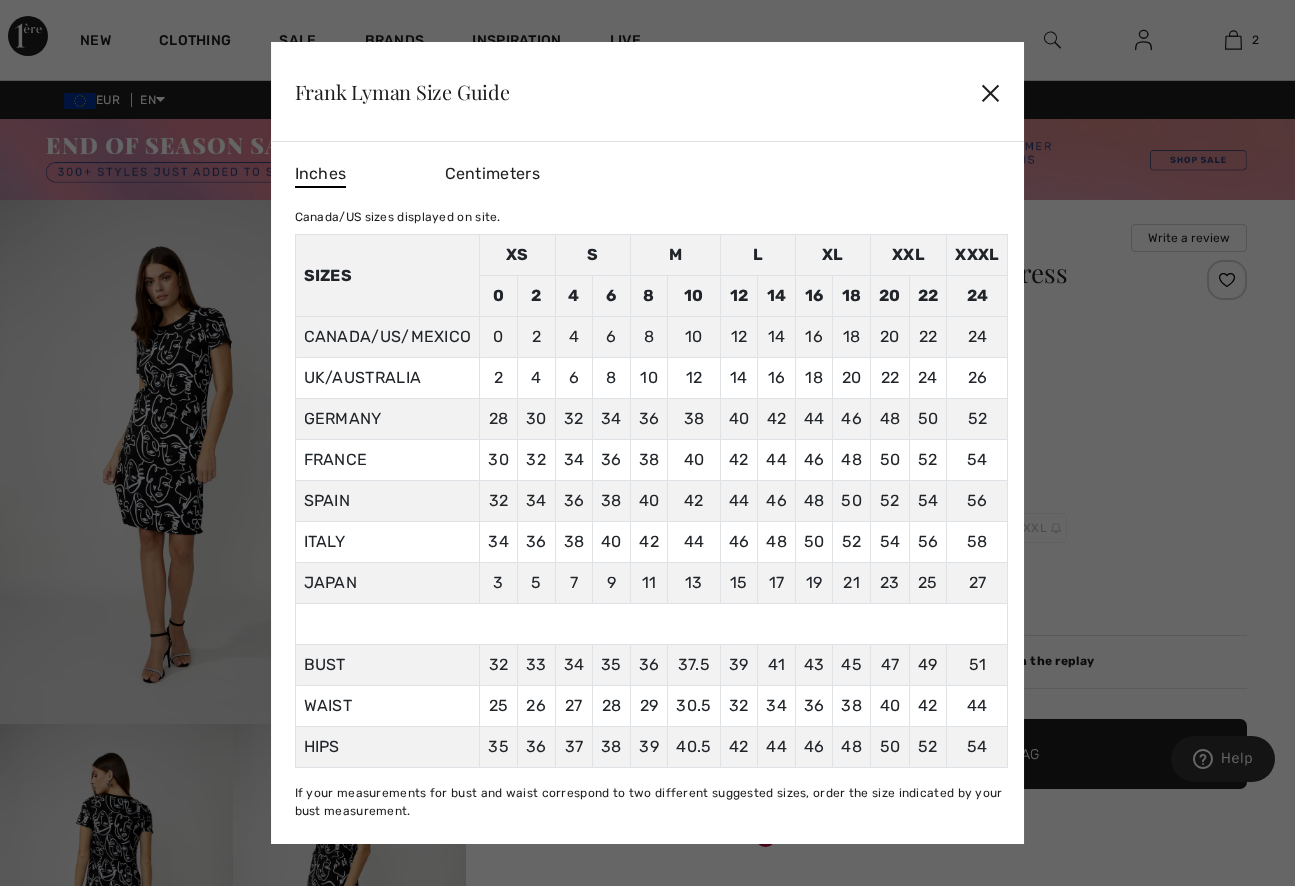 click on "✕" at bounding box center (990, 92) 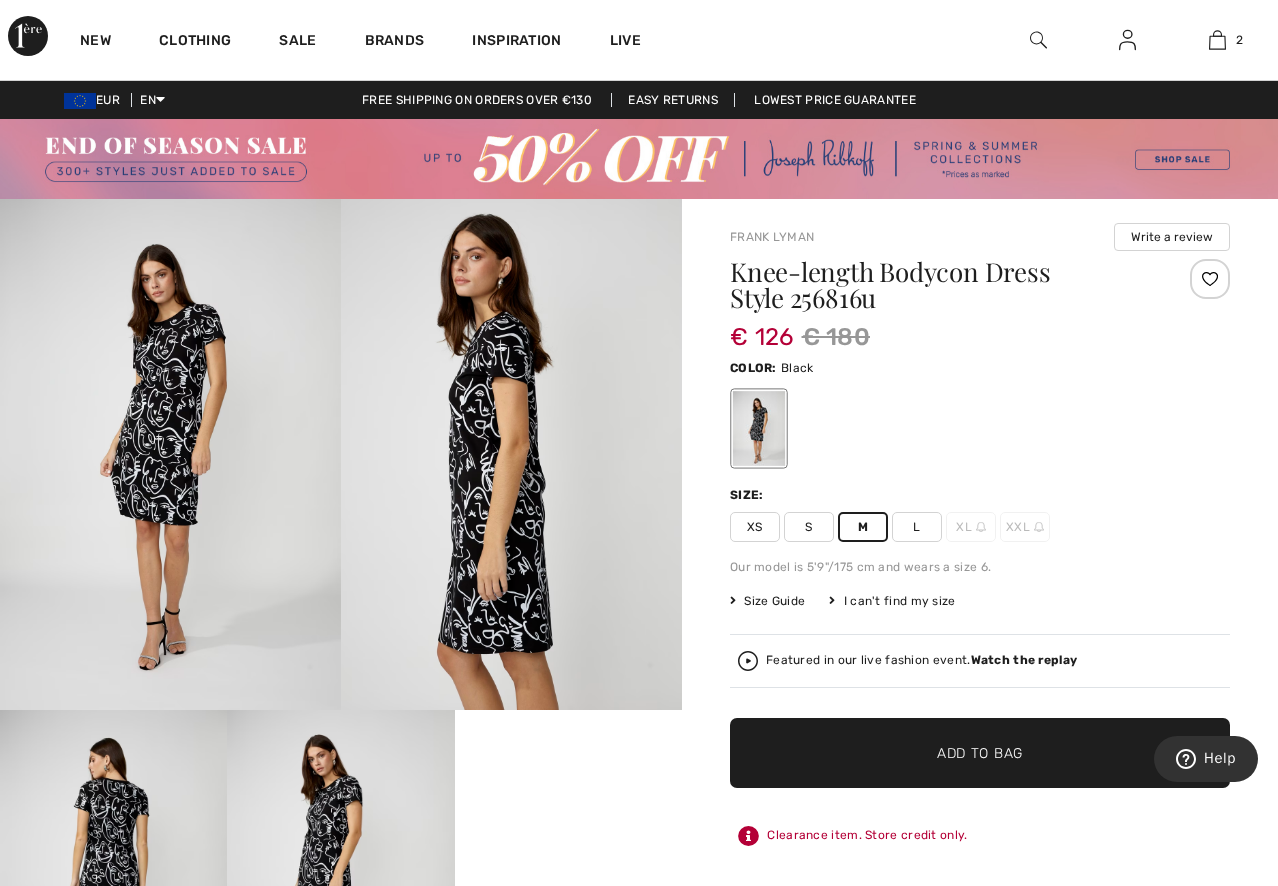 click on "Add to Bag" at bounding box center (980, 752) 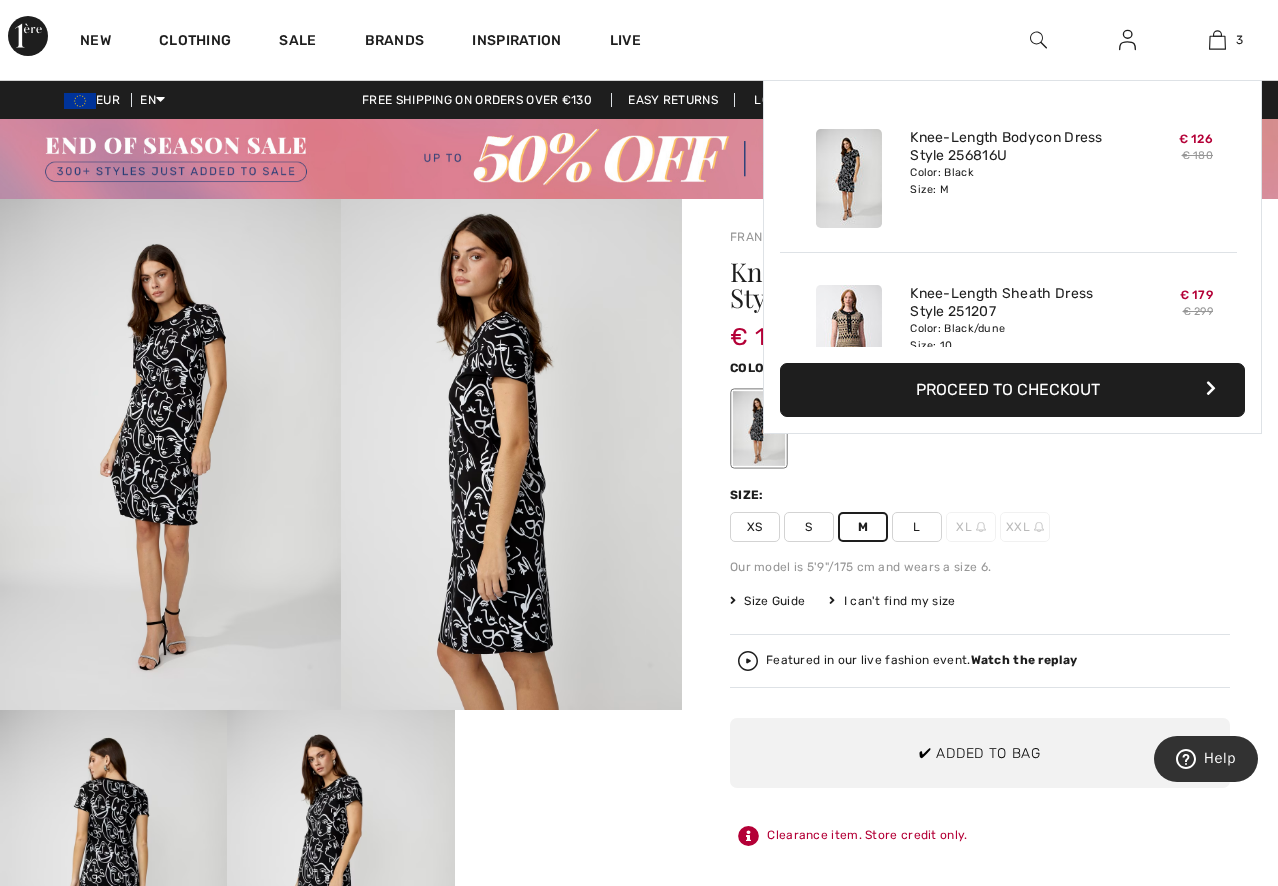 scroll, scrollTop: 218, scrollLeft: 0, axis: vertical 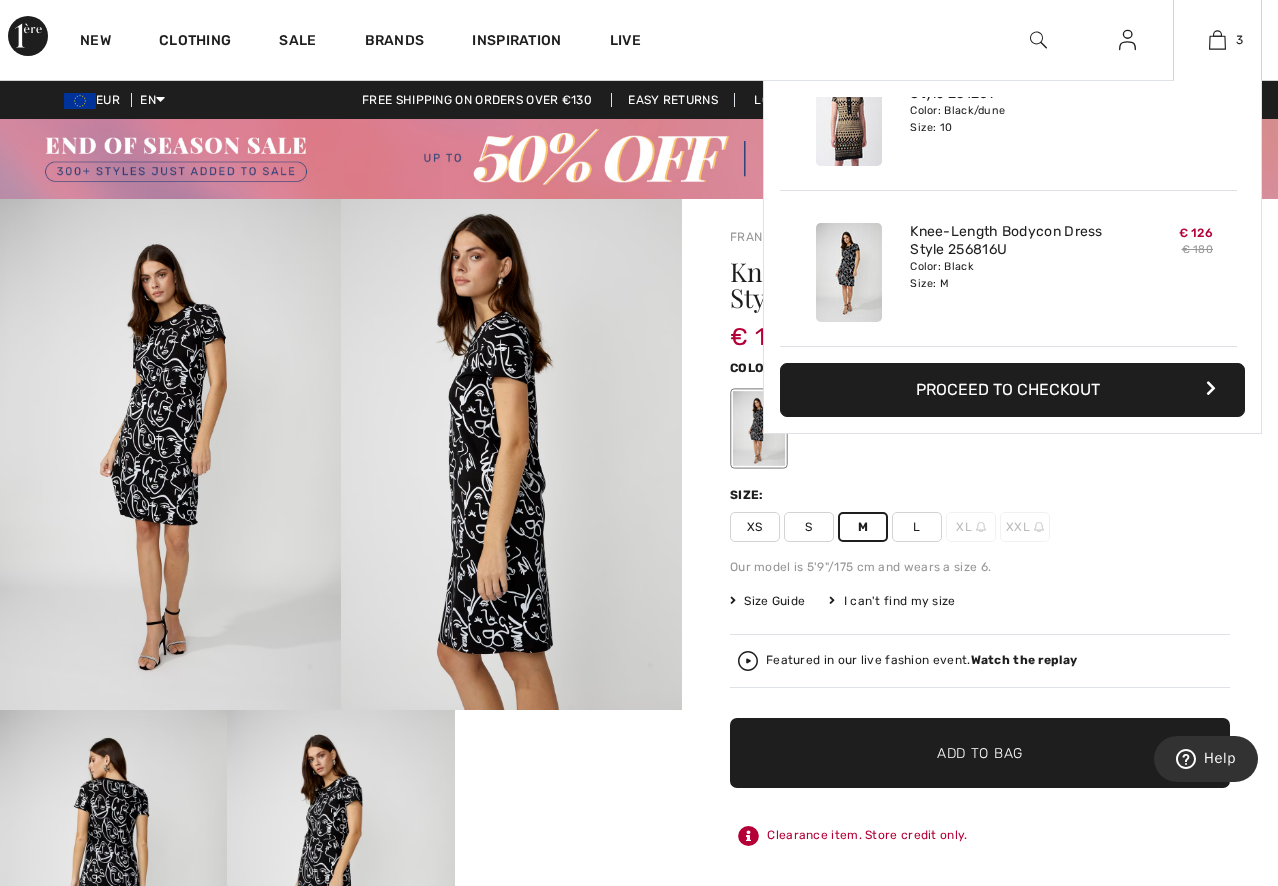click on "Proceed to Checkout" at bounding box center [1012, 390] 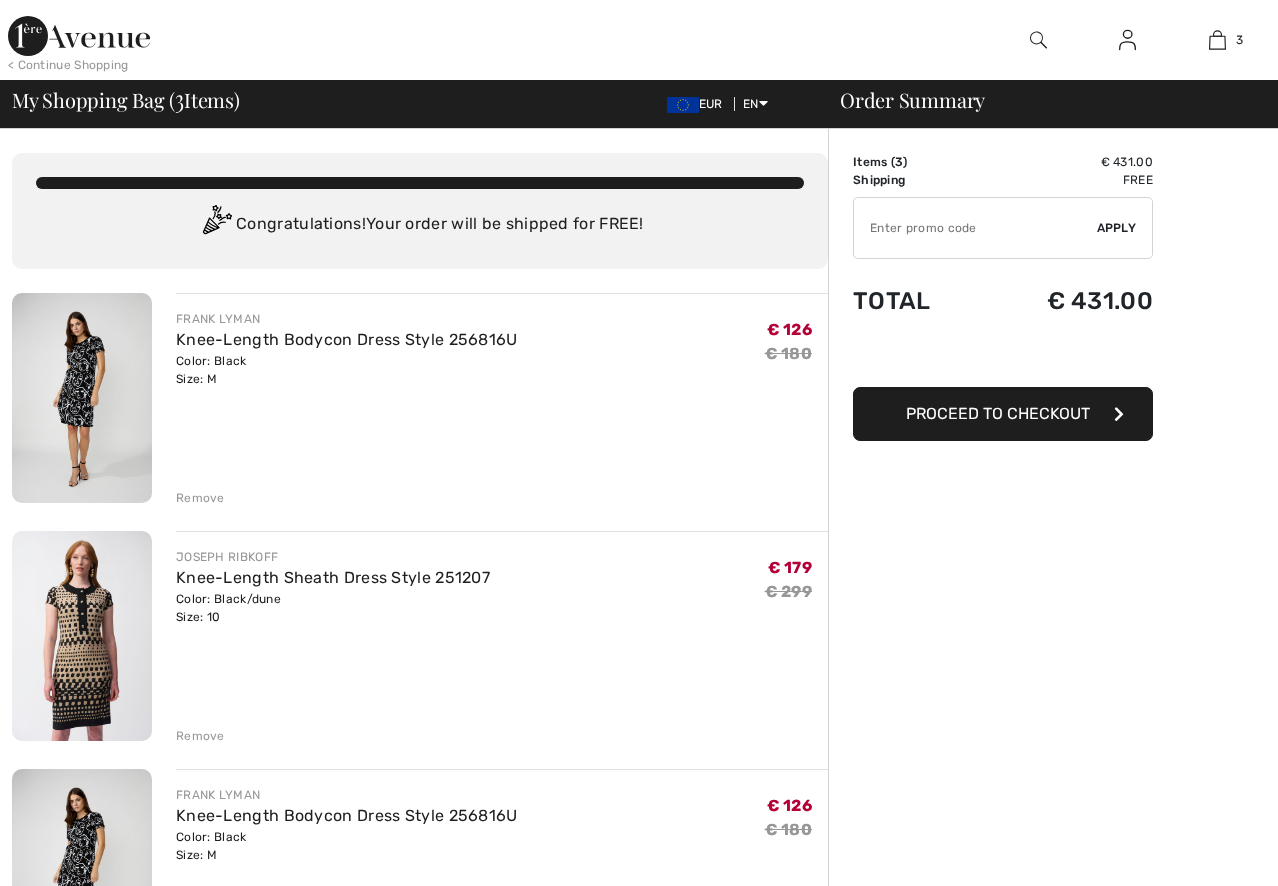 checkbox on "true" 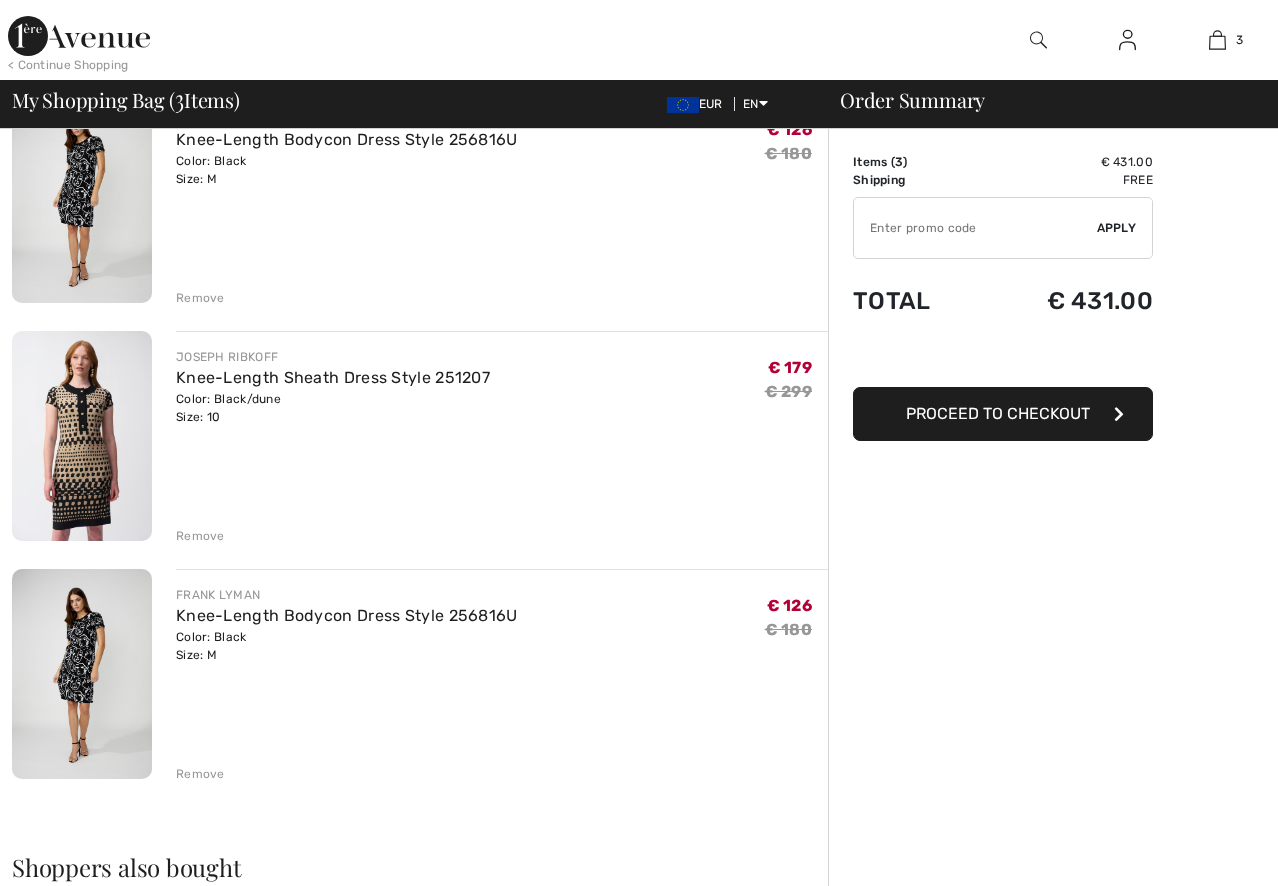scroll, scrollTop: 0, scrollLeft: 0, axis: both 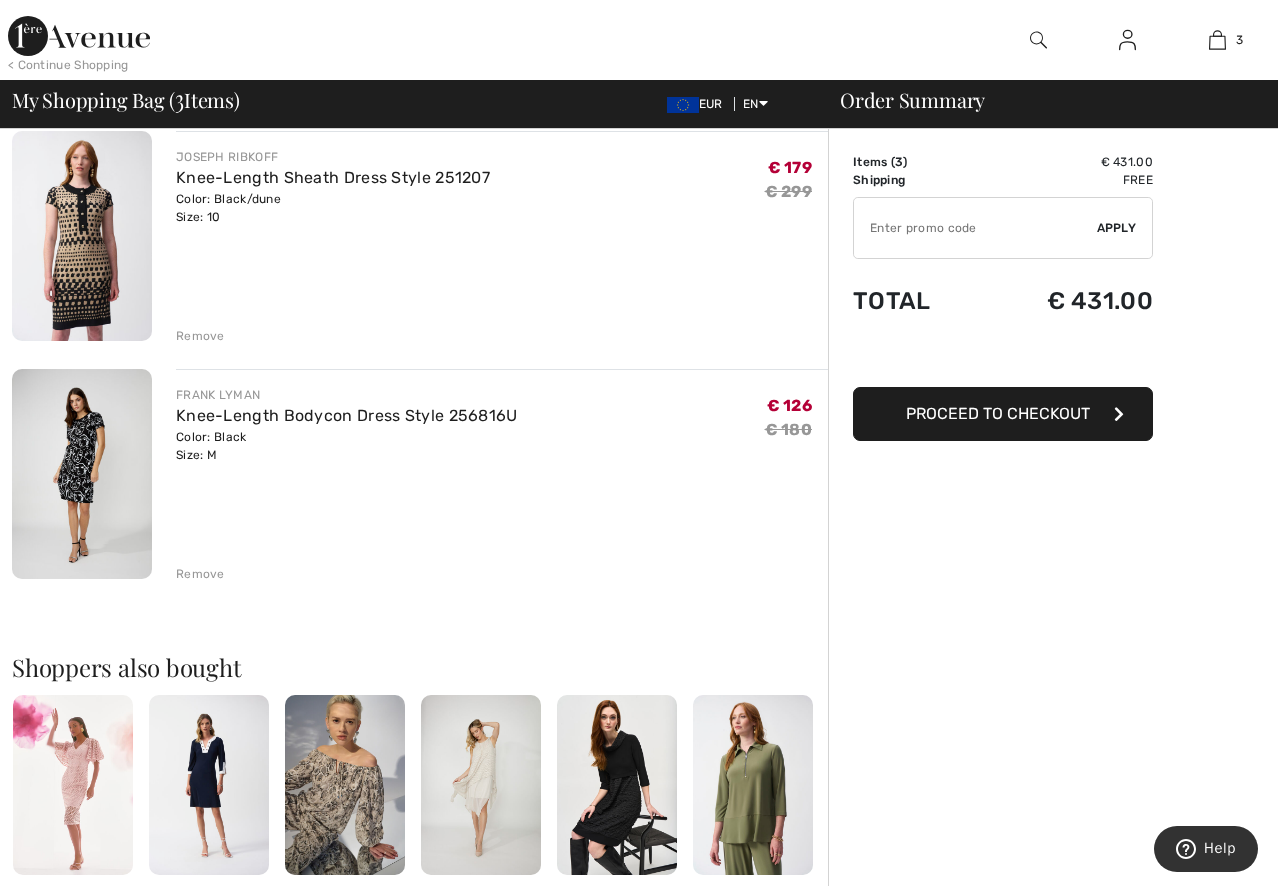 click on "Remove" at bounding box center [200, 574] 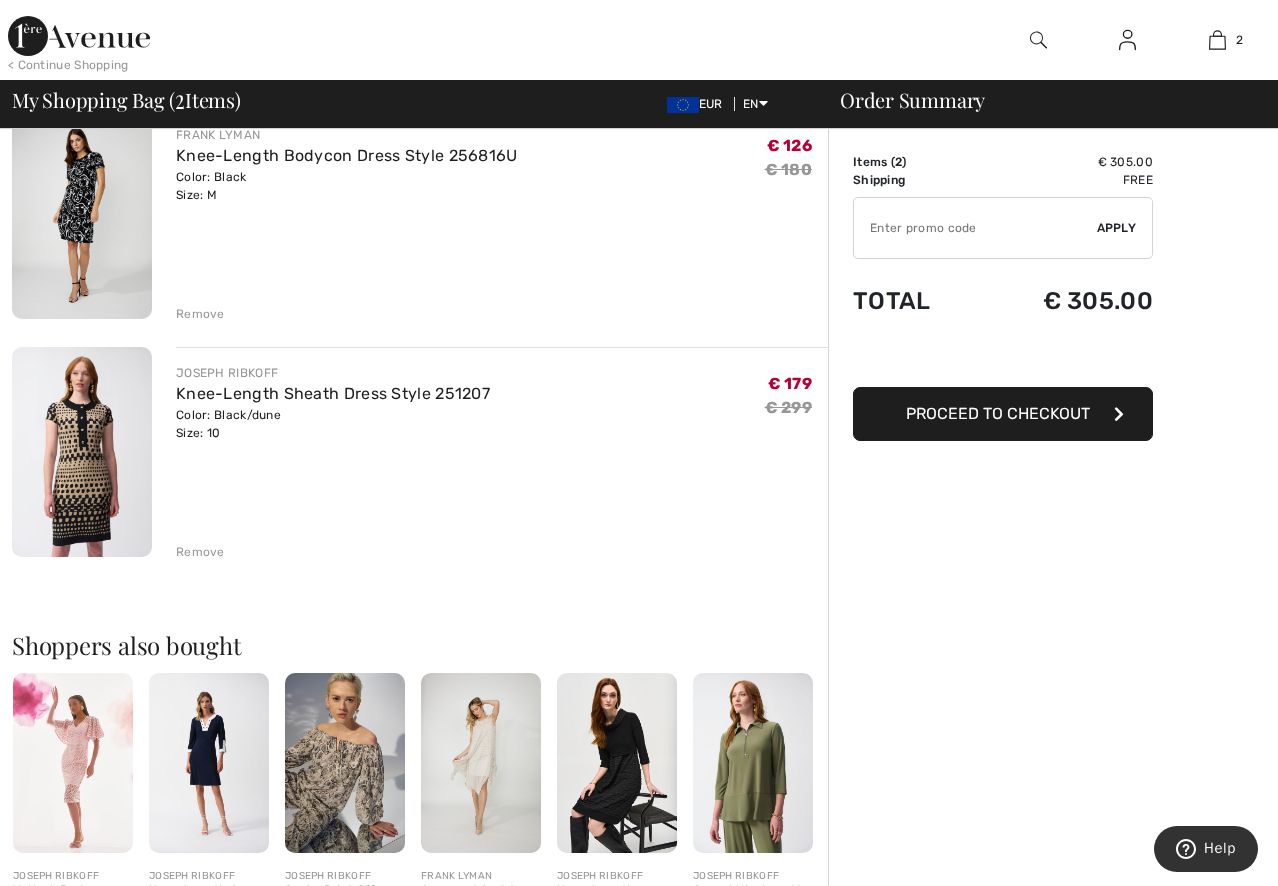 scroll, scrollTop: 500, scrollLeft: 0, axis: vertical 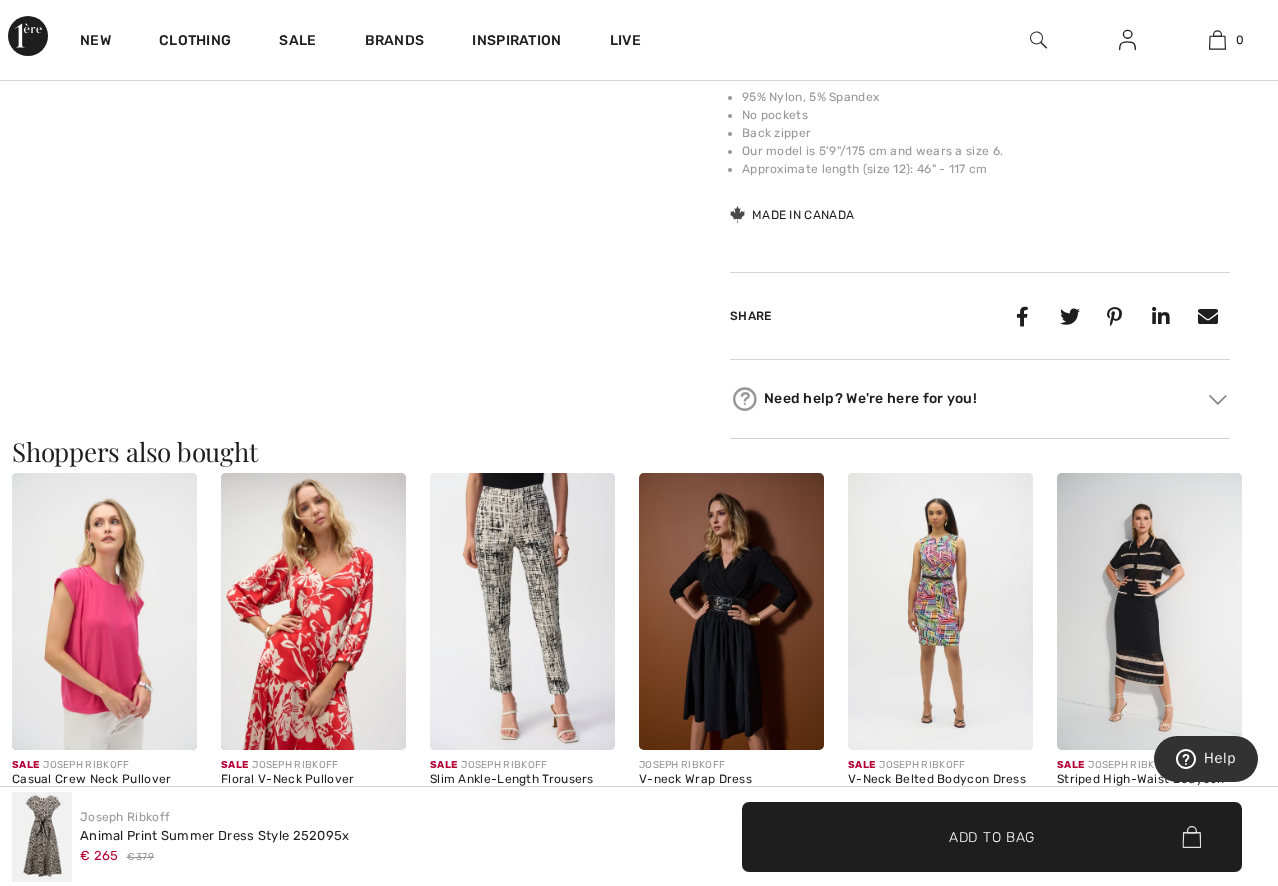 click at bounding box center (940, 612) 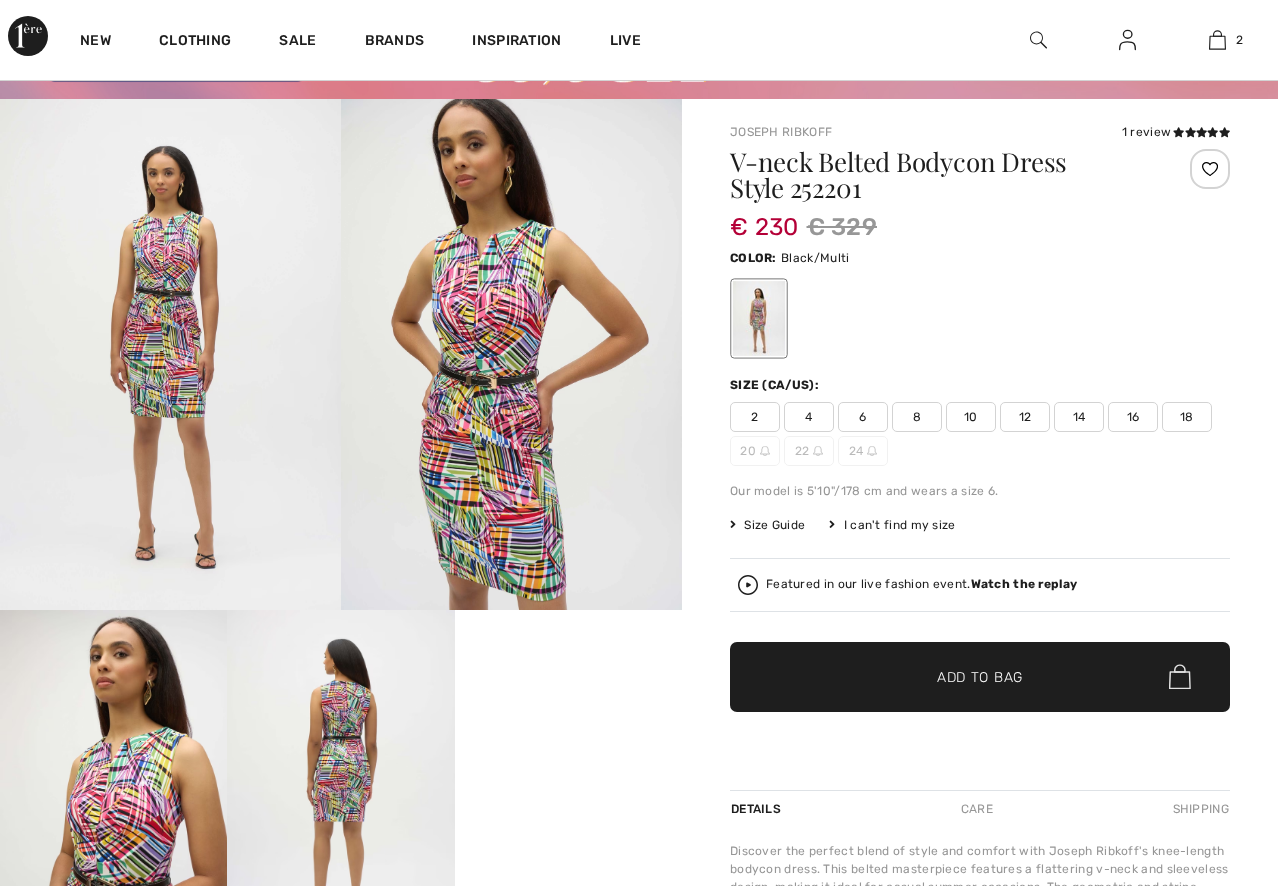 scroll, scrollTop: 100, scrollLeft: 0, axis: vertical 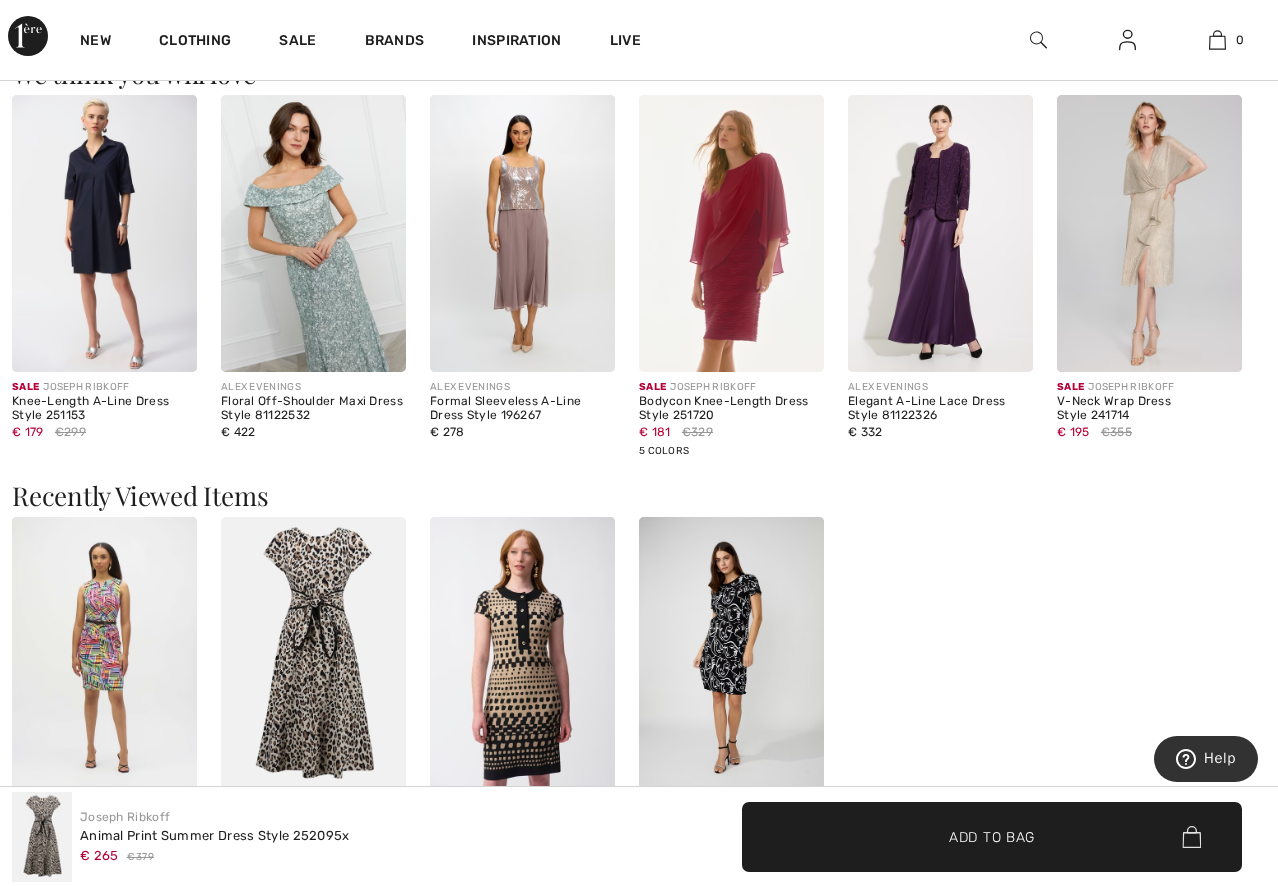 click at bounding box center [313, 234] 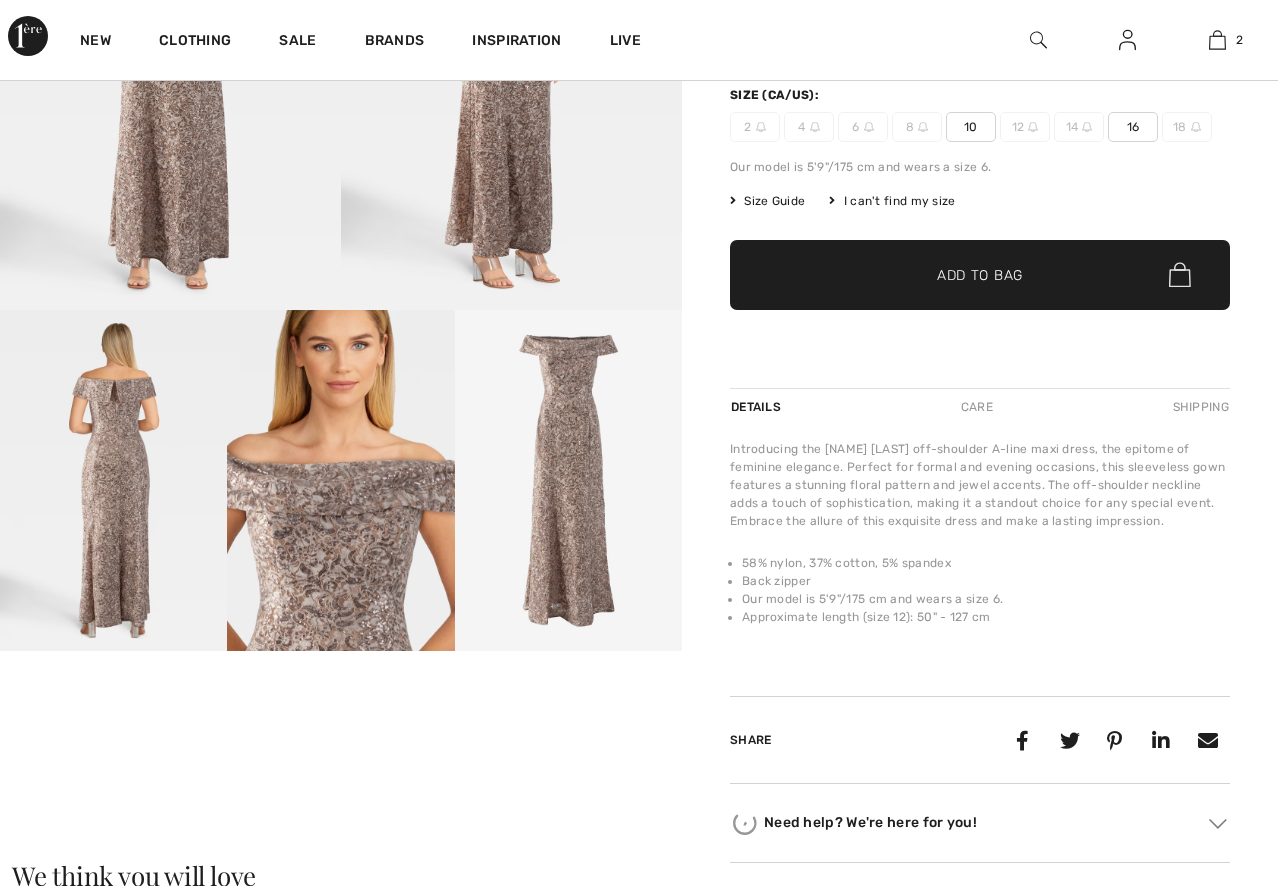 scroll, scrollTop: 0, scrollLeft: 0, axis: both 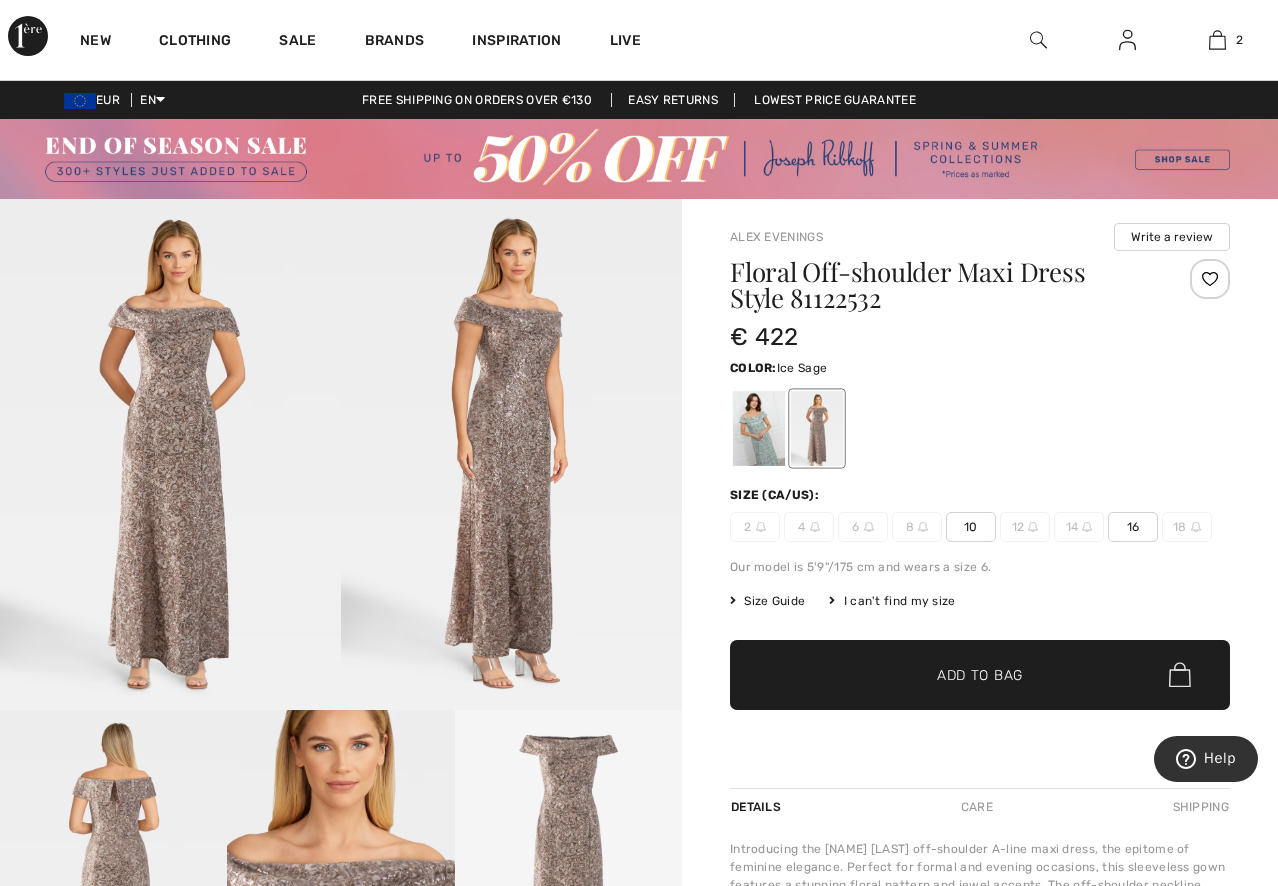click at bounding box center (759, 428) 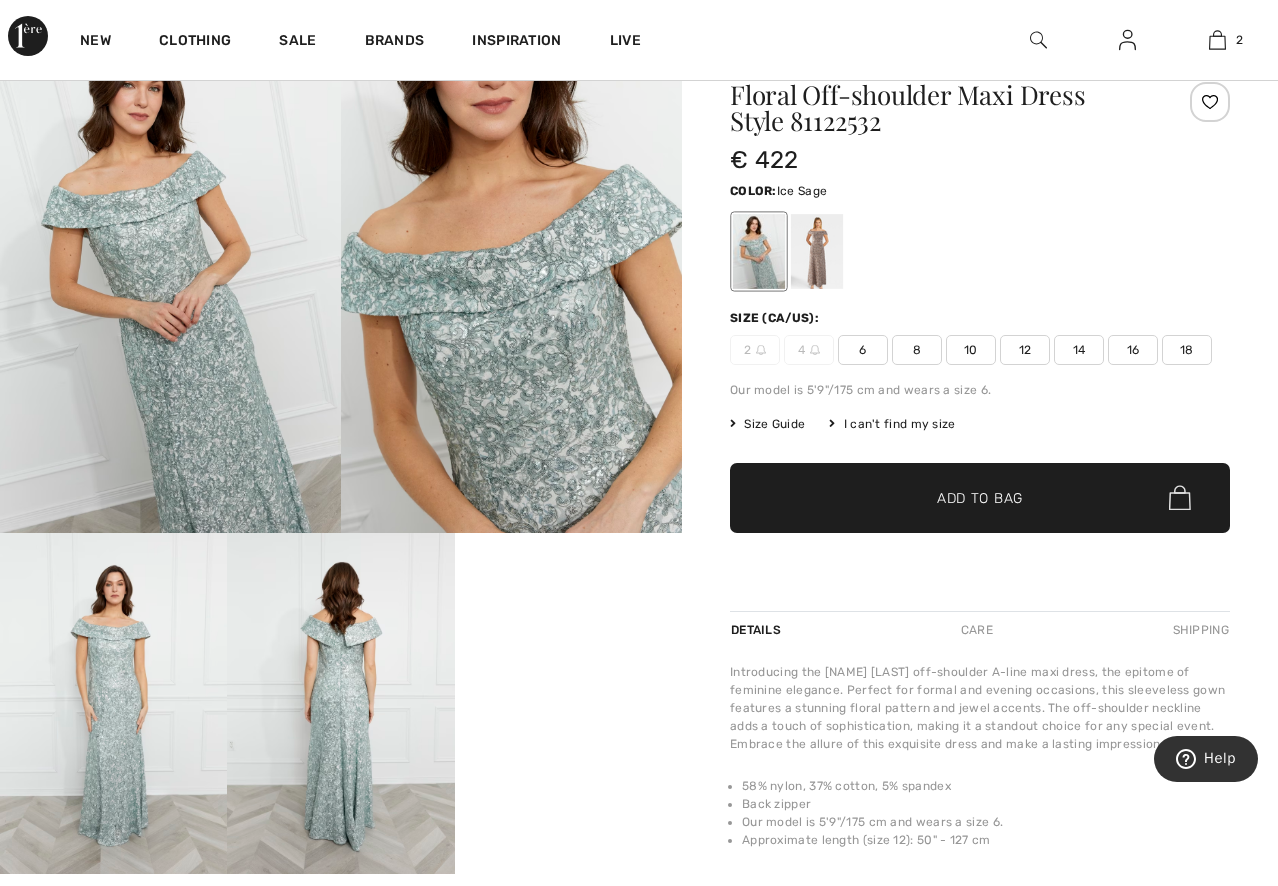 scroll, scrollTop: 200, scrollLeft: 0, axis: vertical 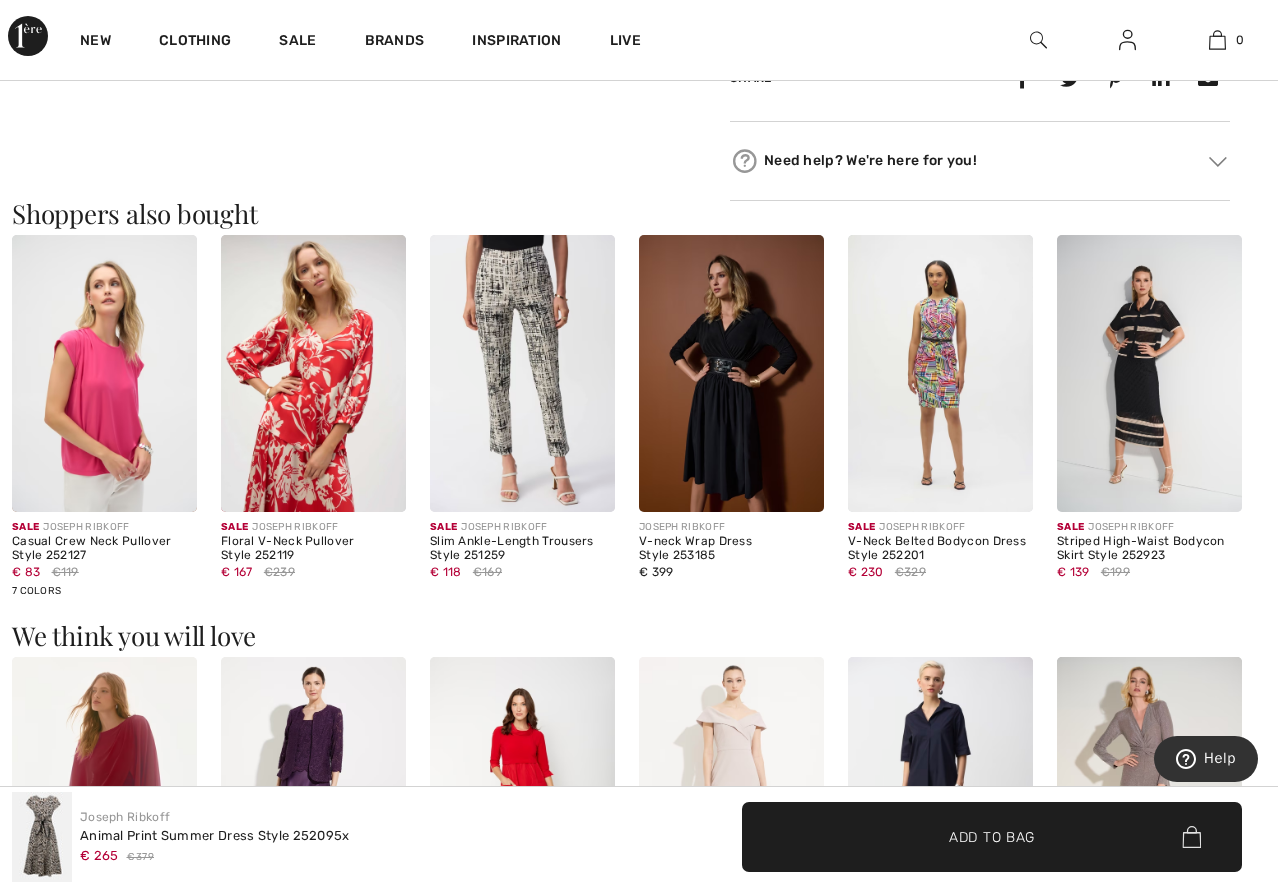 click at bounding box center (522, 374) 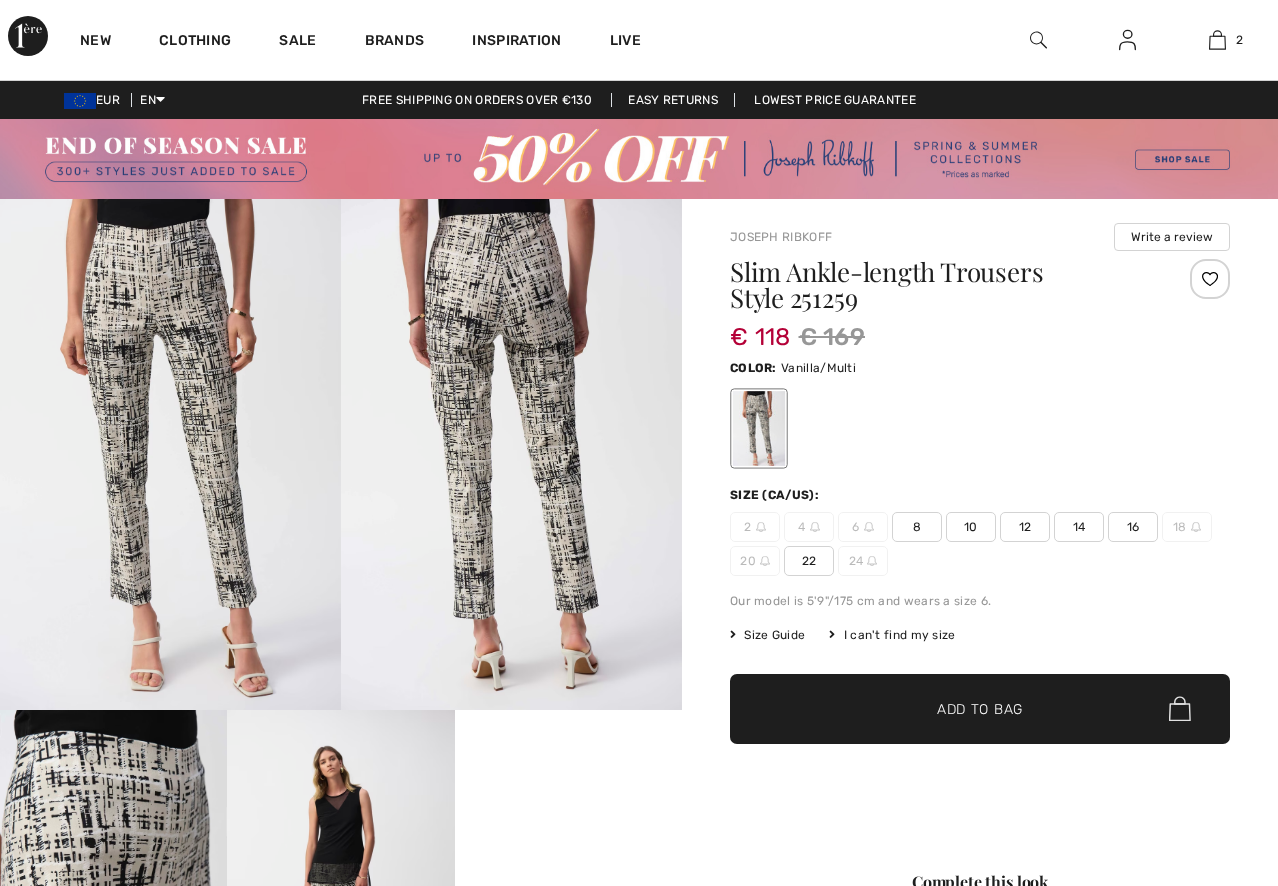 scroll, scrollTop: 0, scrollLeft: 0, axis: both 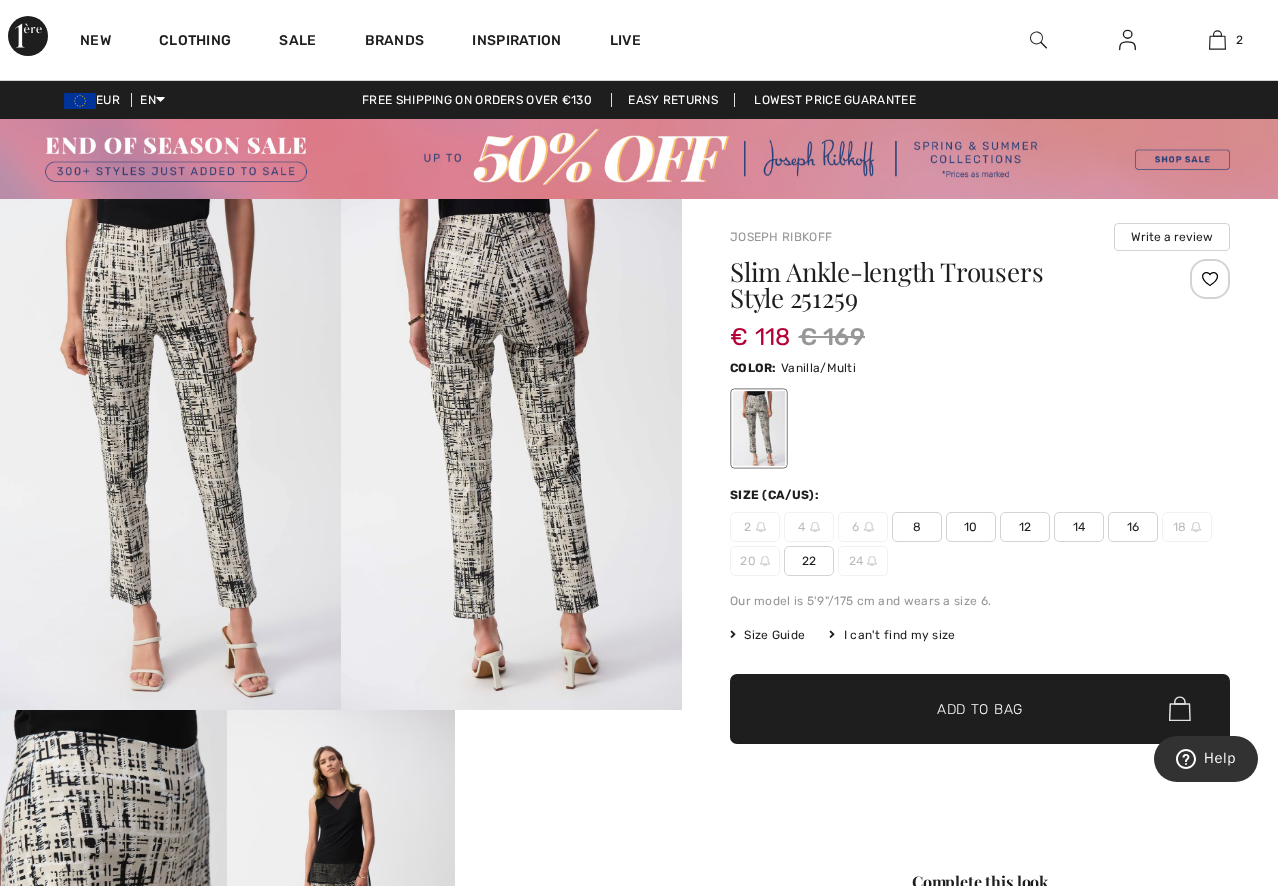 click at bounding box center (170, 454) 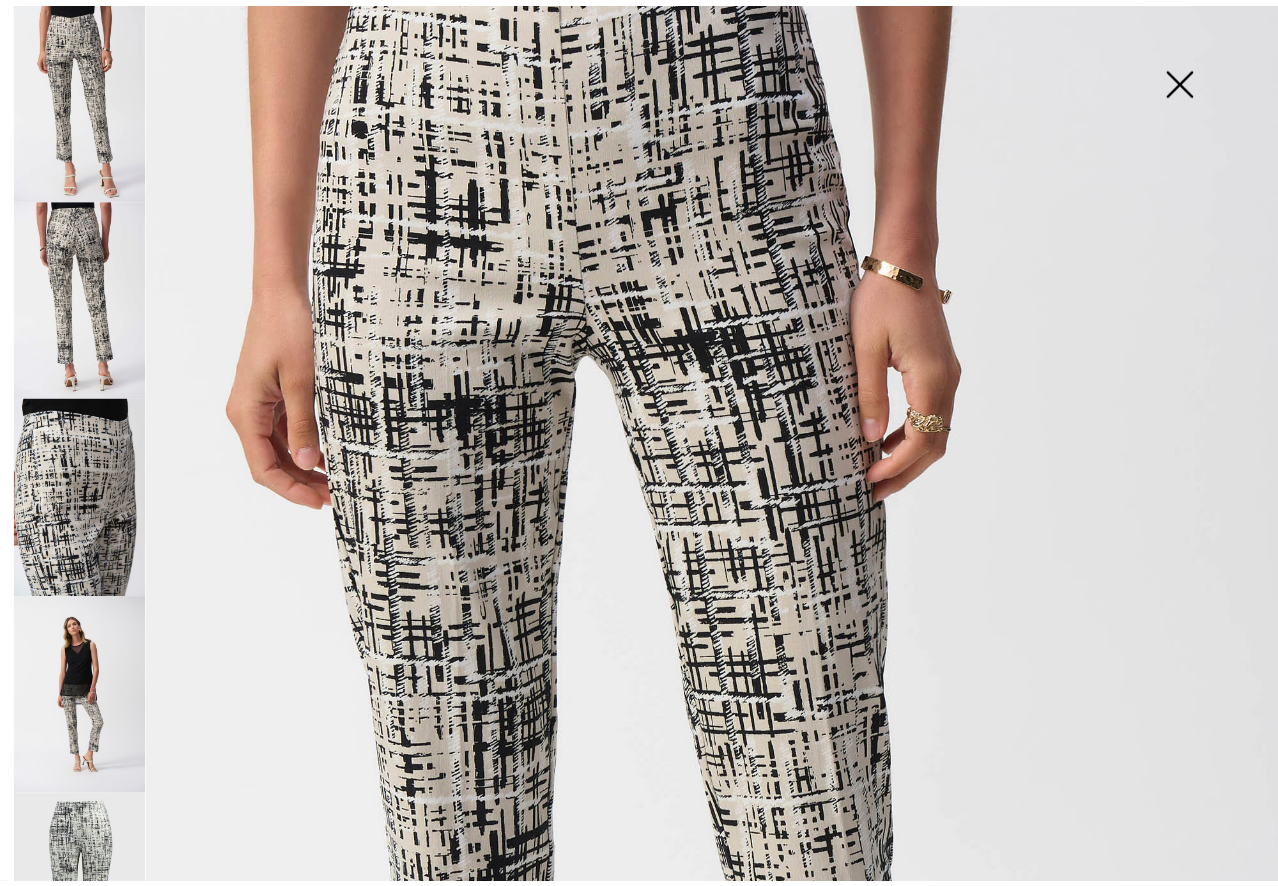 scroll, scrollTop: 0, scrollLeft: 0, axis: both 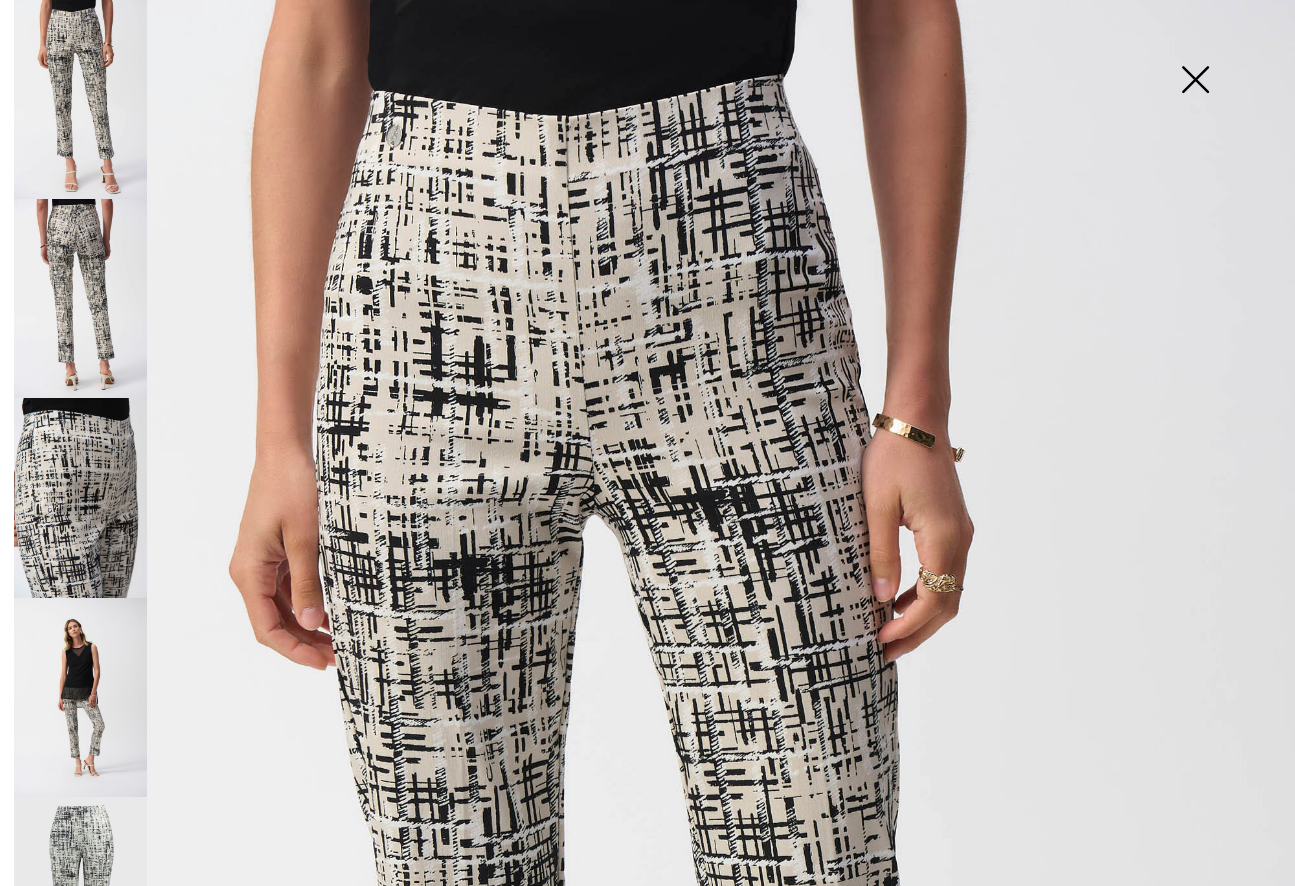 click at bounding box center [1195, 81] 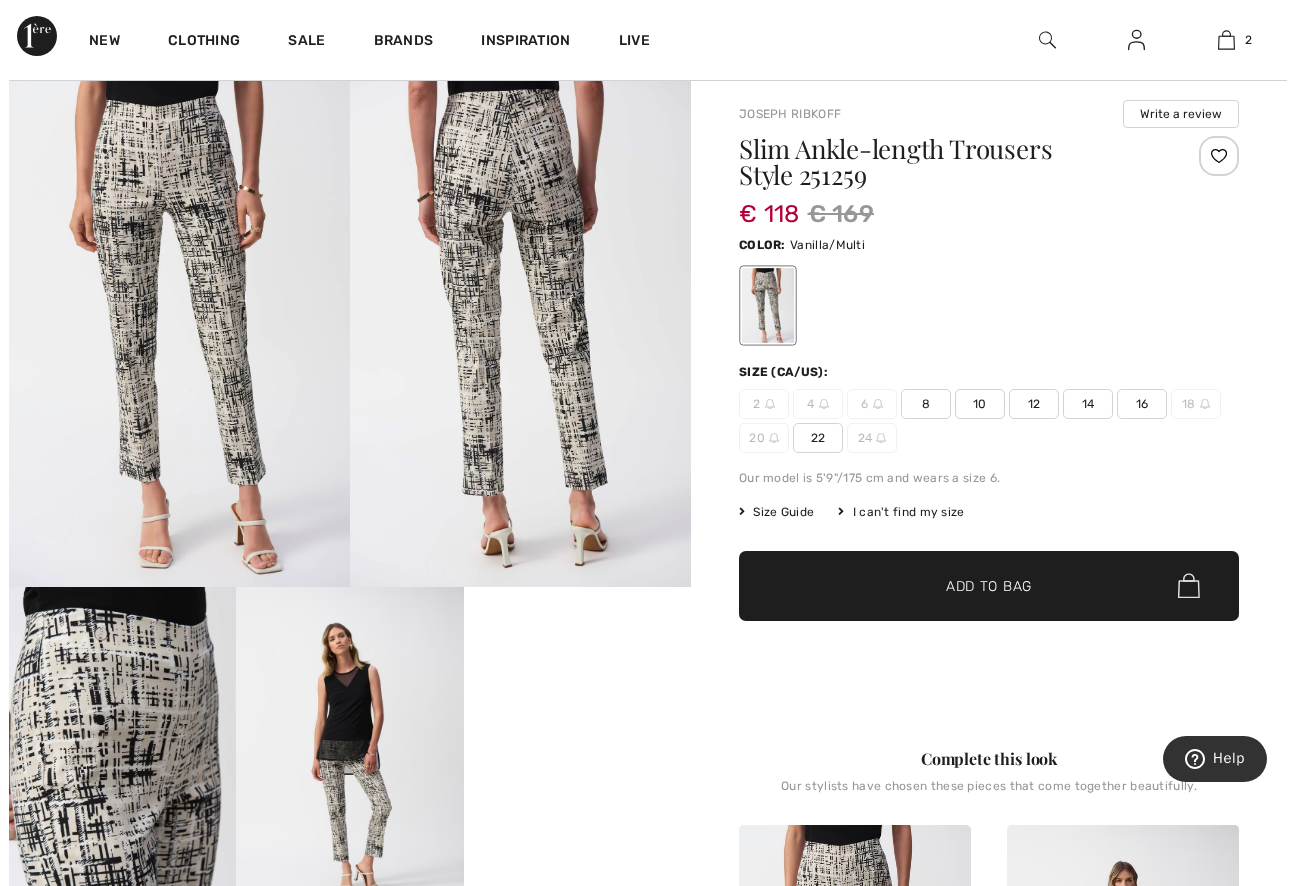 scroll, scrollTop: 100, scrollLeft: 0, axis: vertical 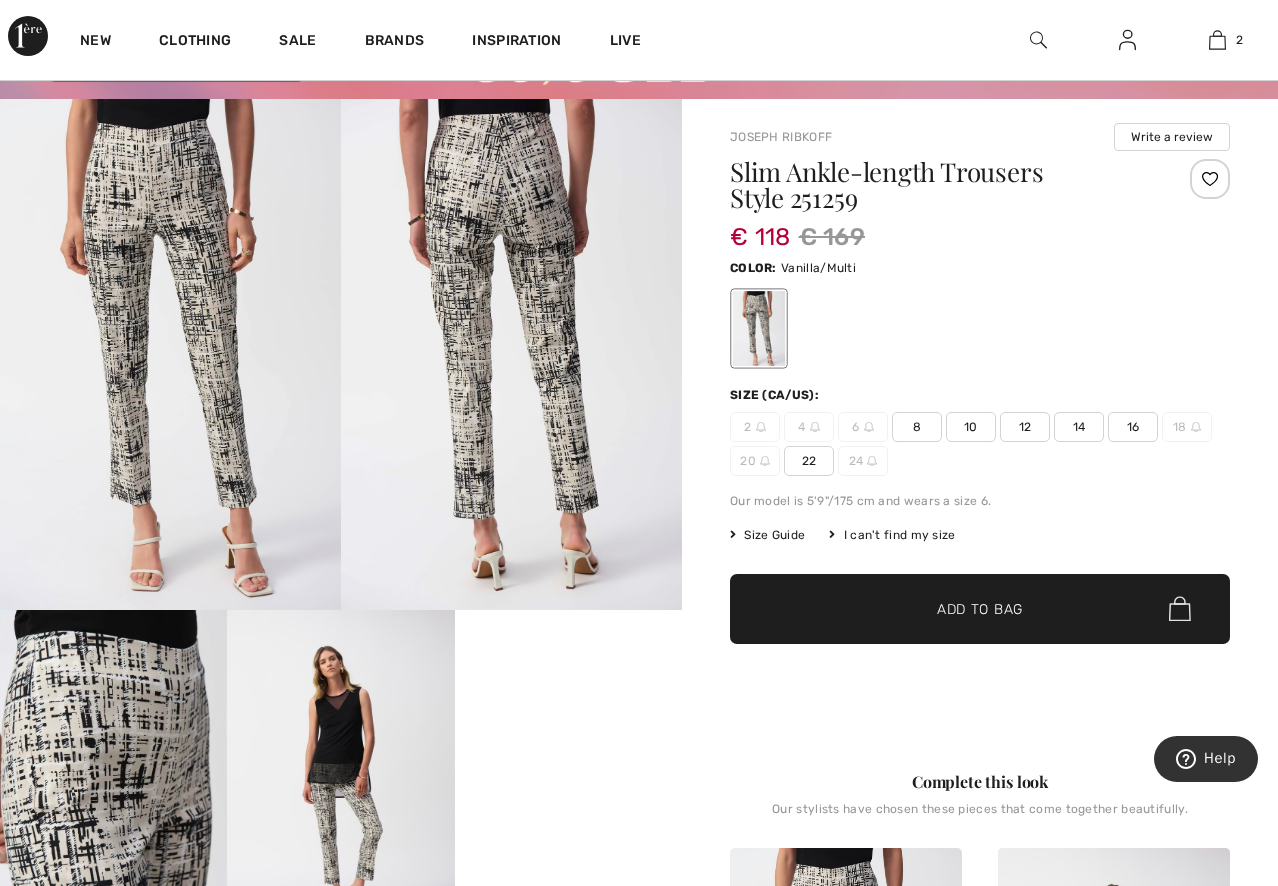 click at bounding box center [170, 354] 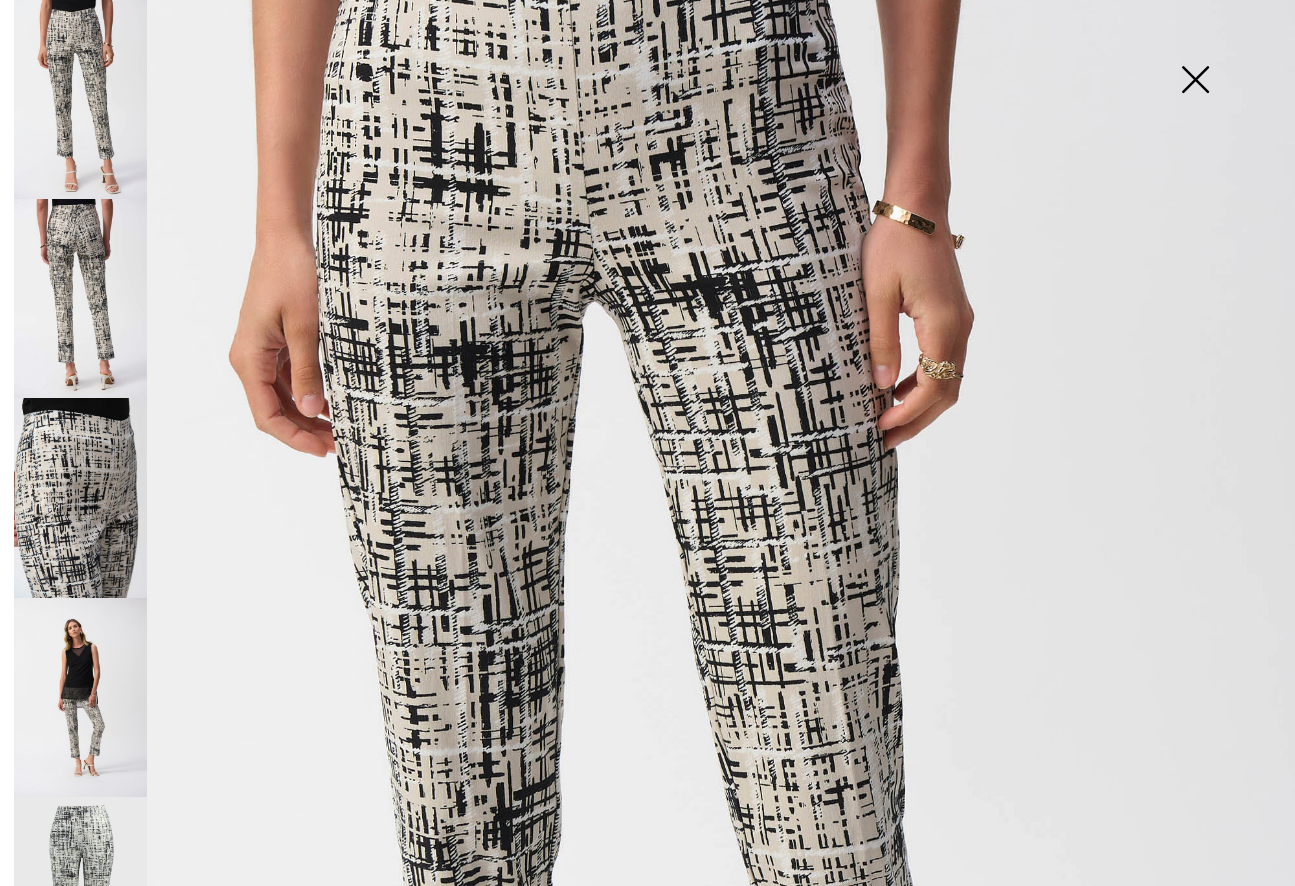 scroll, scrollTop: 0, scrollLeft: 0, axis: both 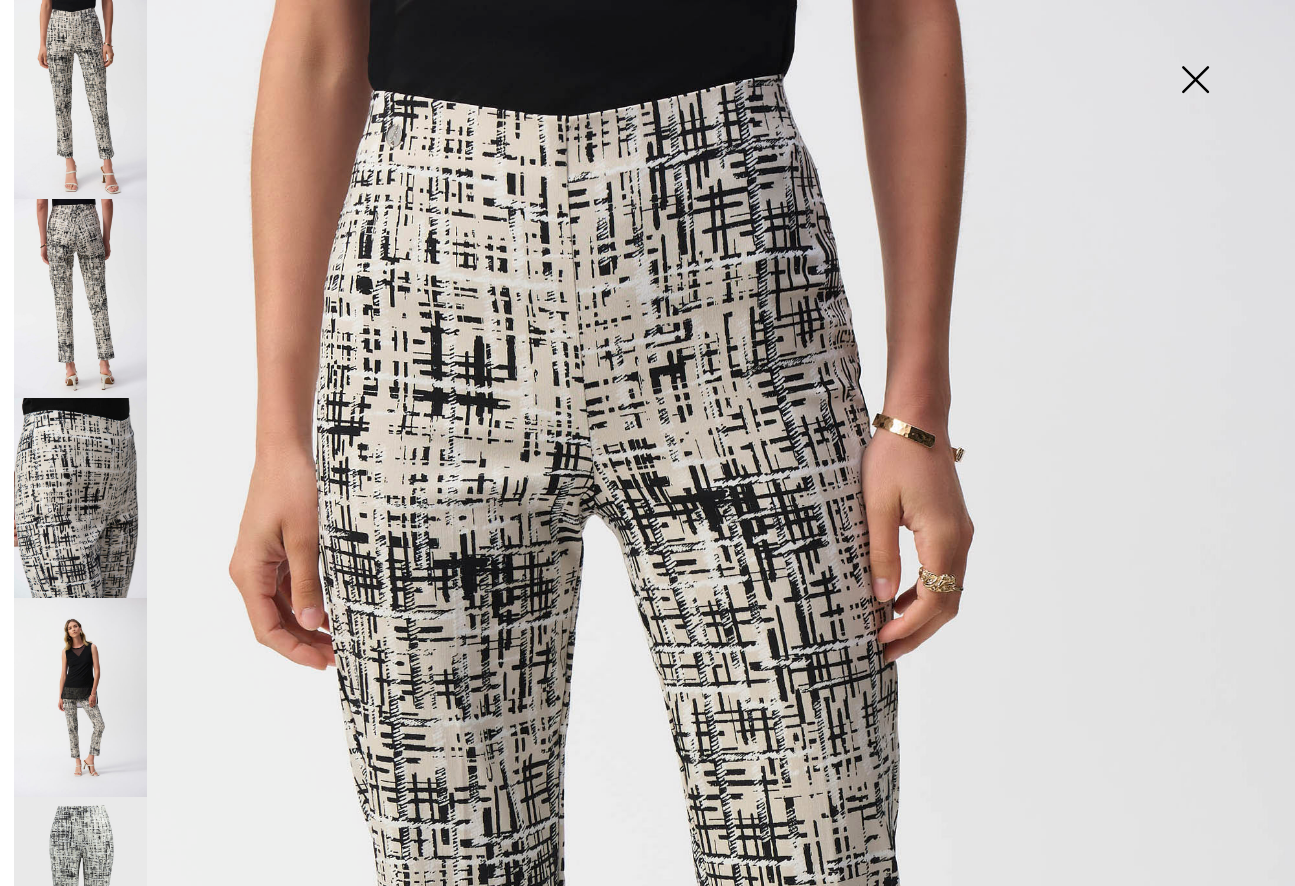click at bounding box center (80, 298) 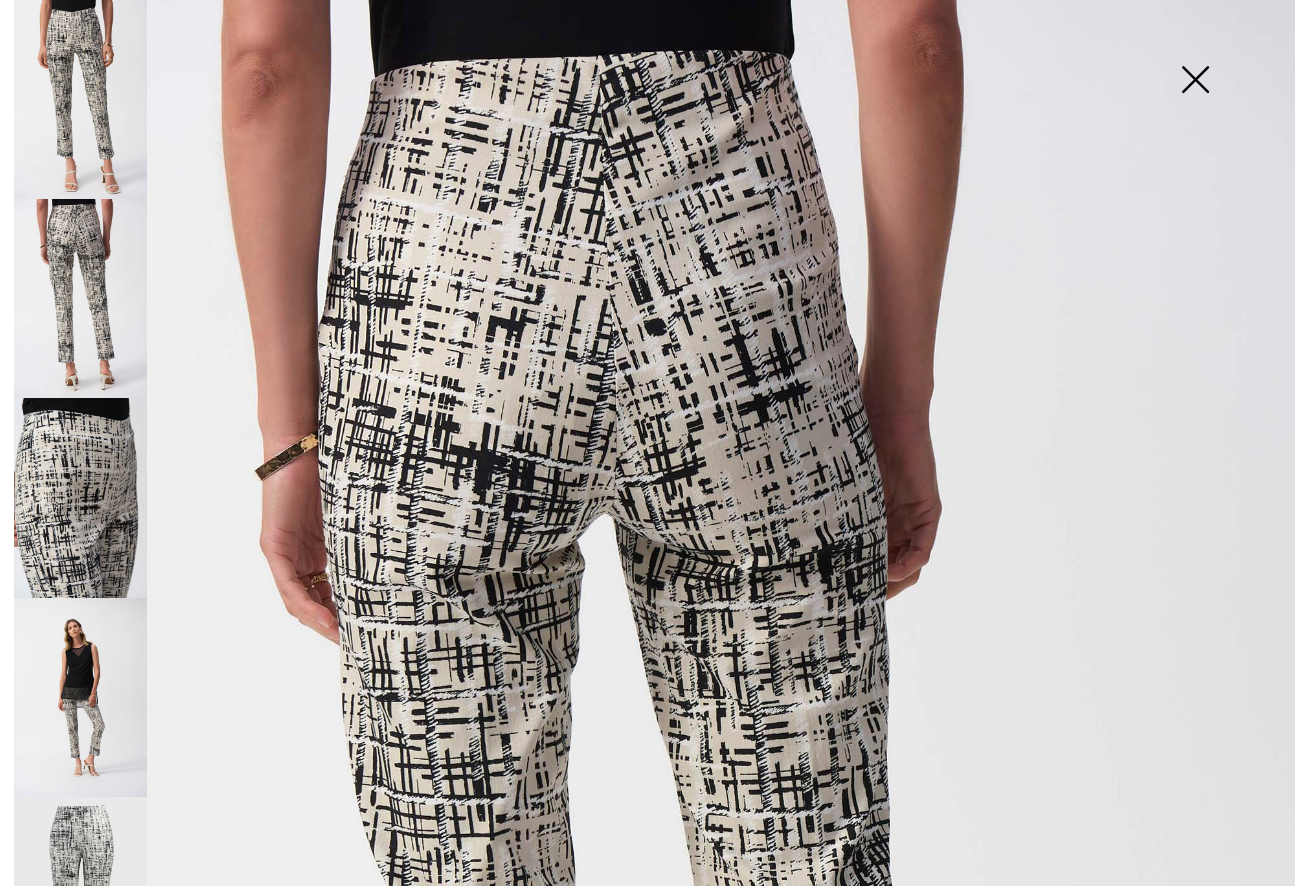 click at bounding box center (80, 99) 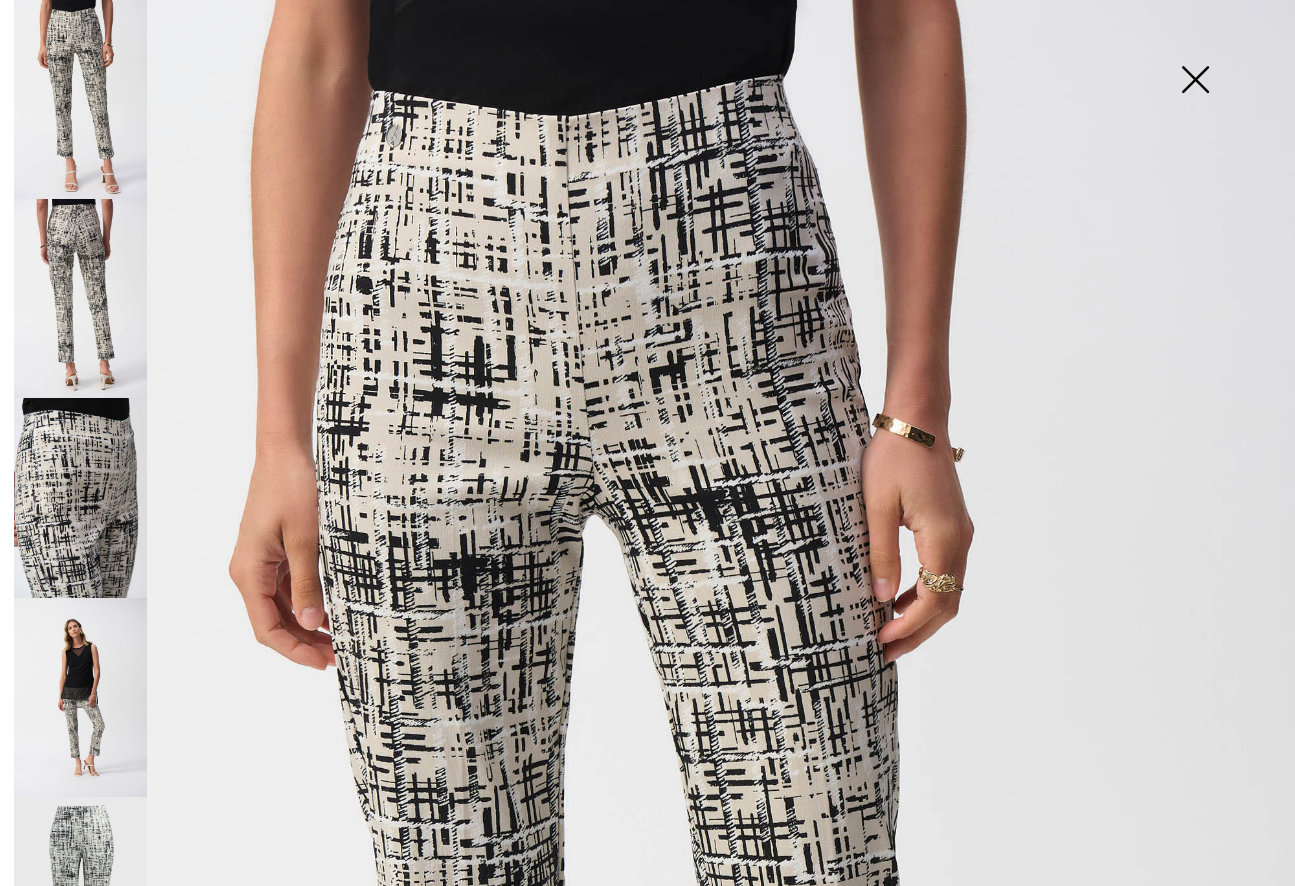 scroll, scrollTop: 400, scrollLeft: 0, axis: vertical 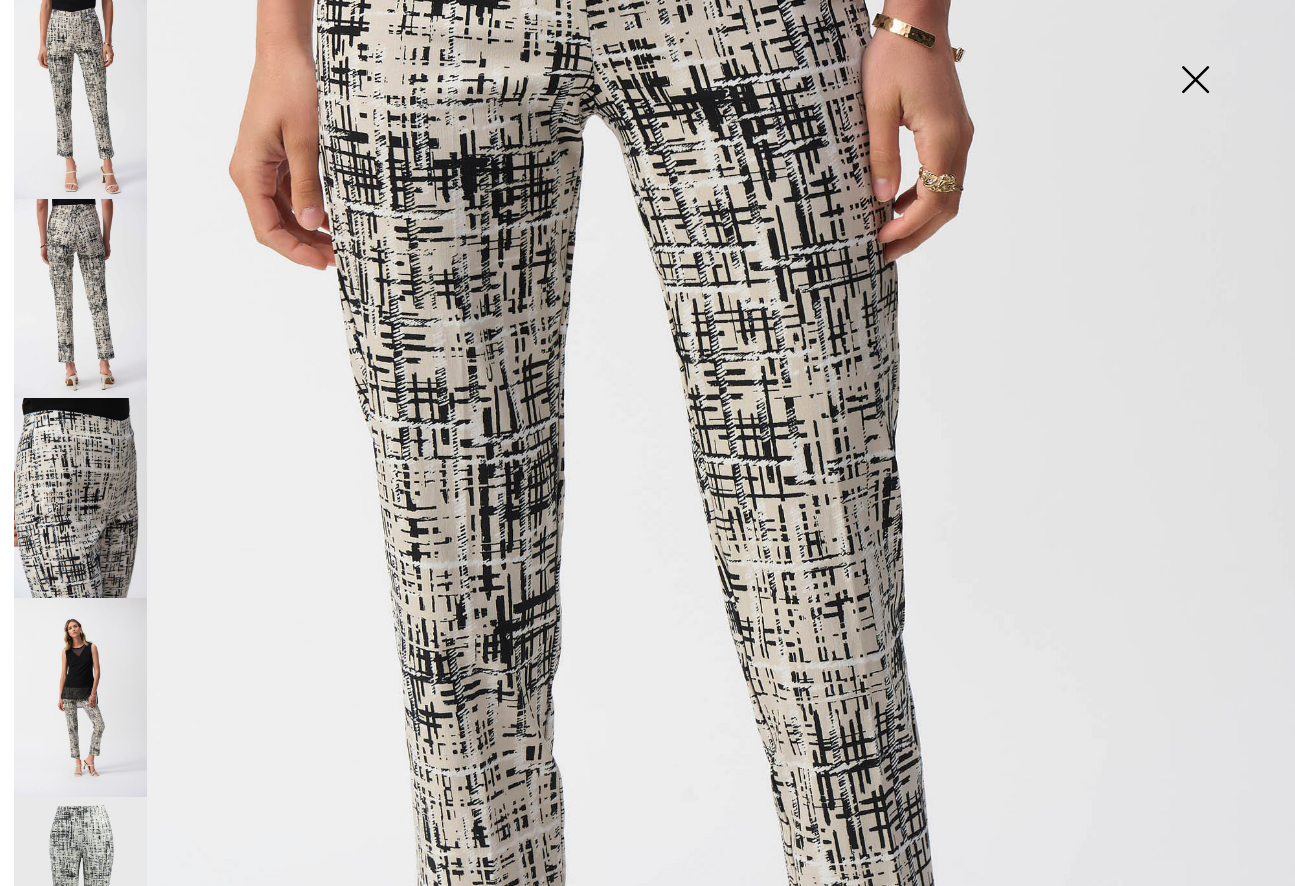 click at bounding box center [80, 896] 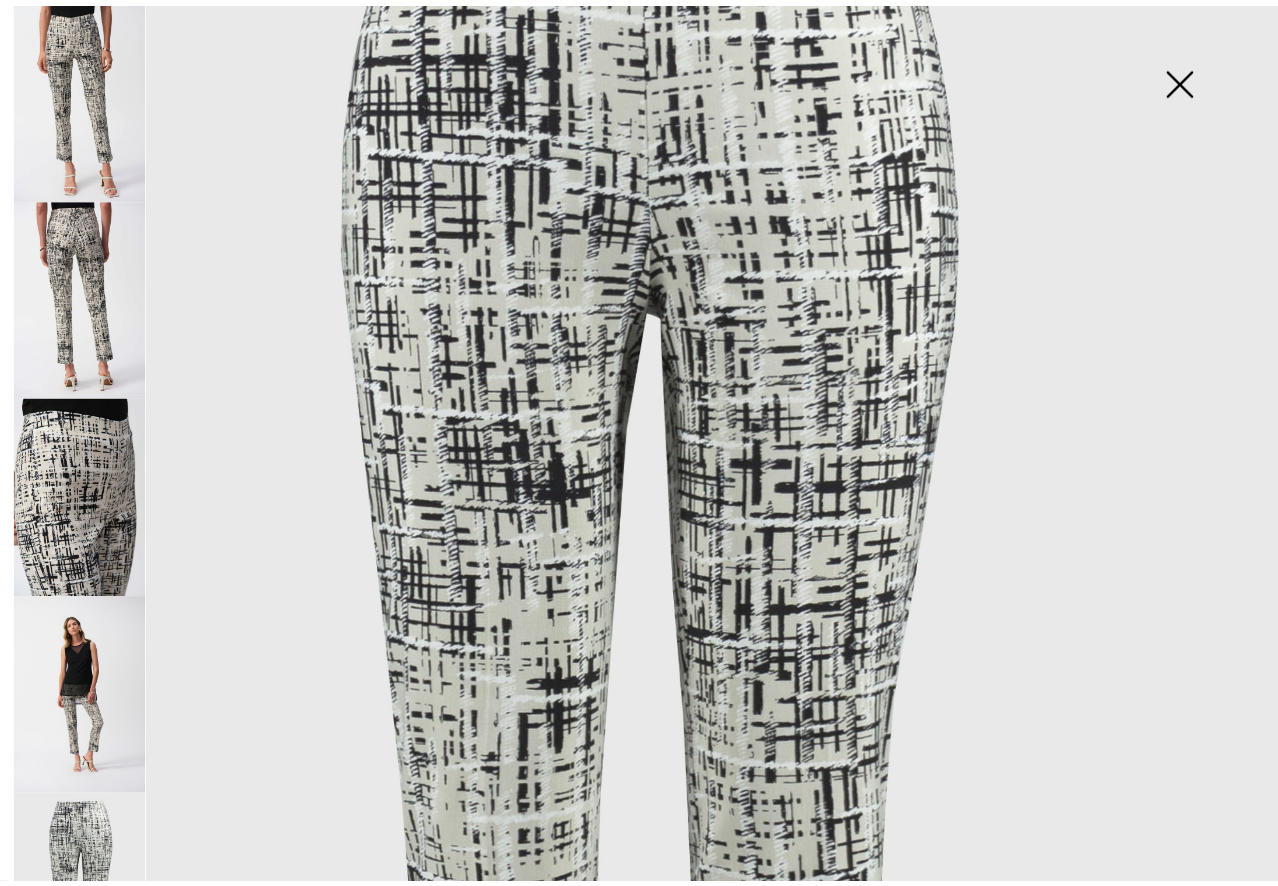 scroll, scrollTop: 0, scrollLeft: 0, axis: both 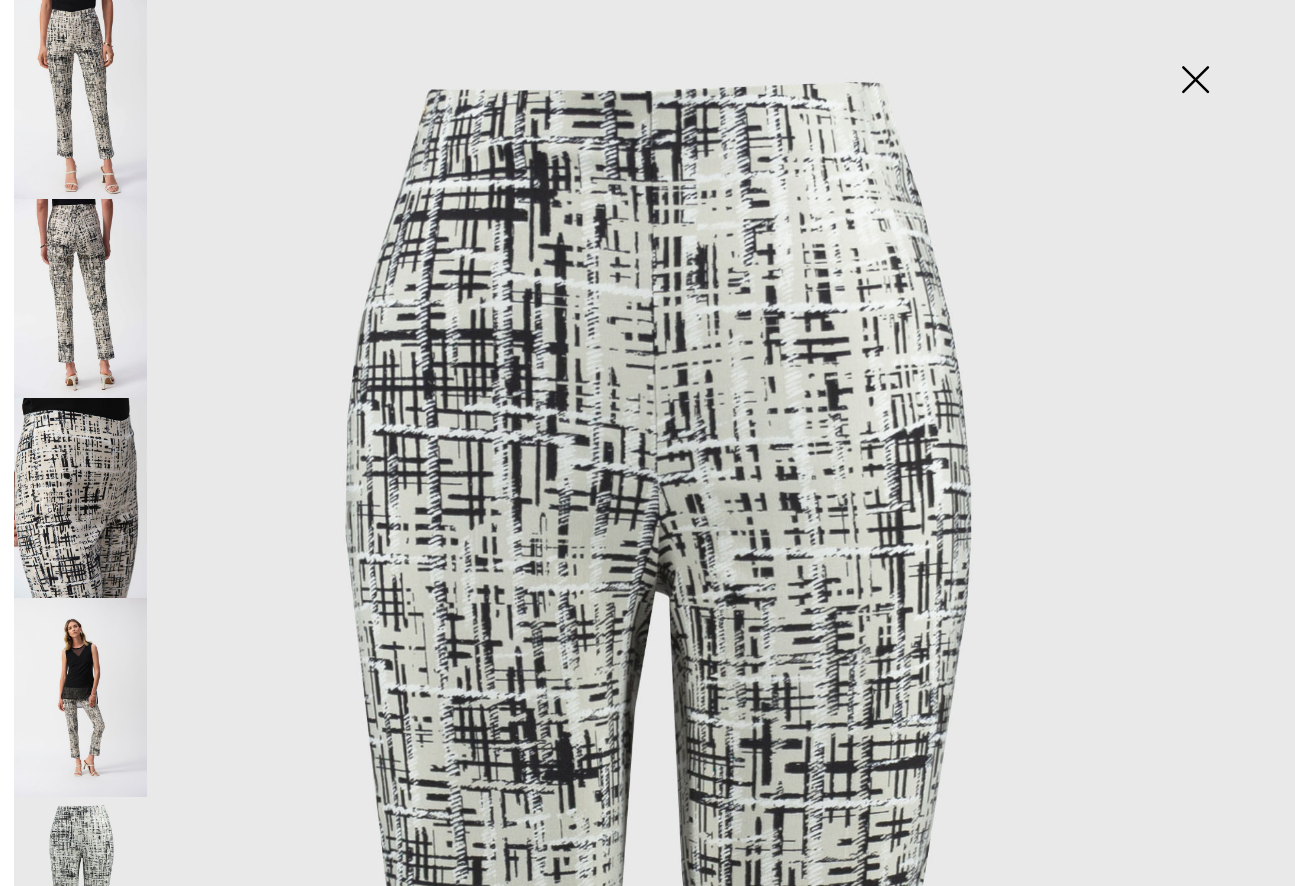 click at bounding box center [1195, 81] 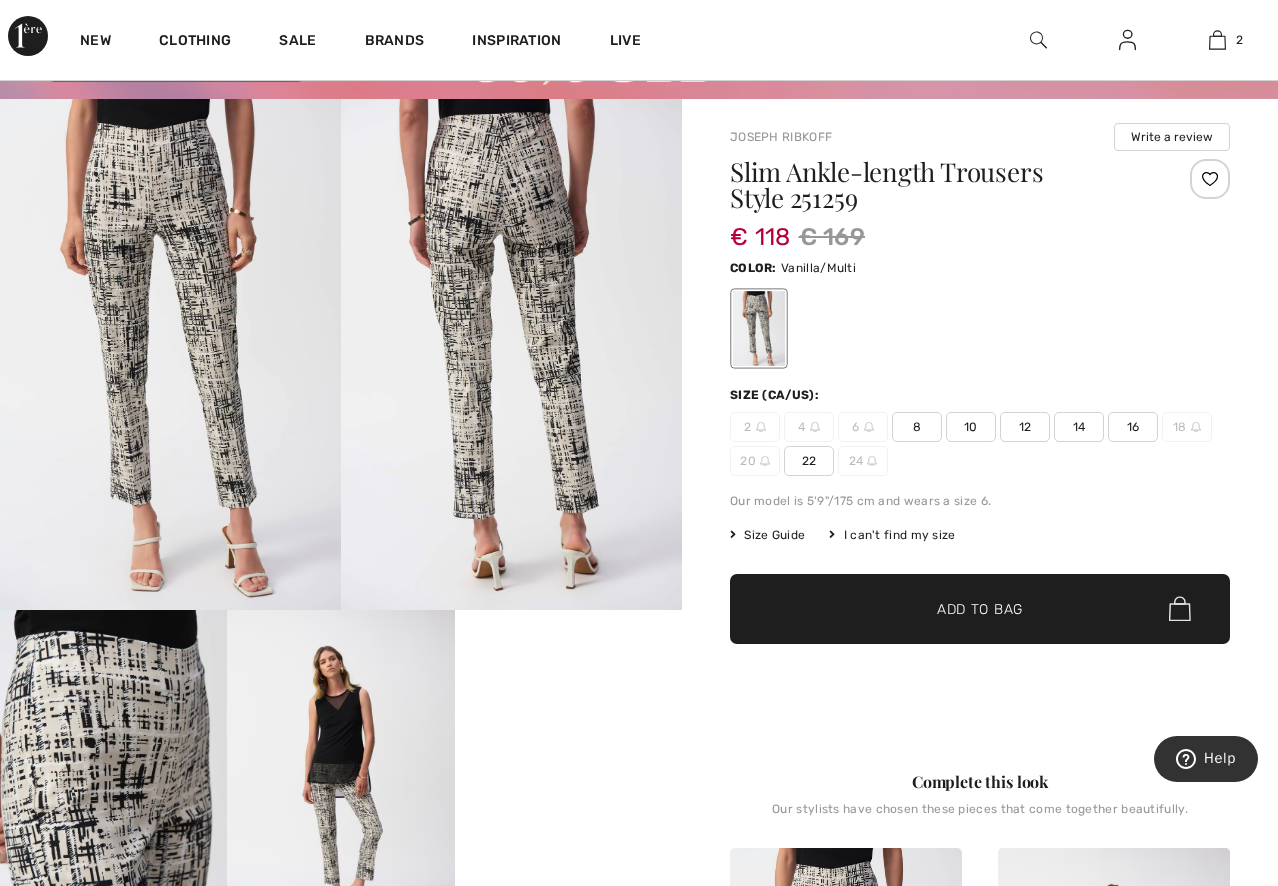 click on "I can't find my size" at bounding box center [892, 535] 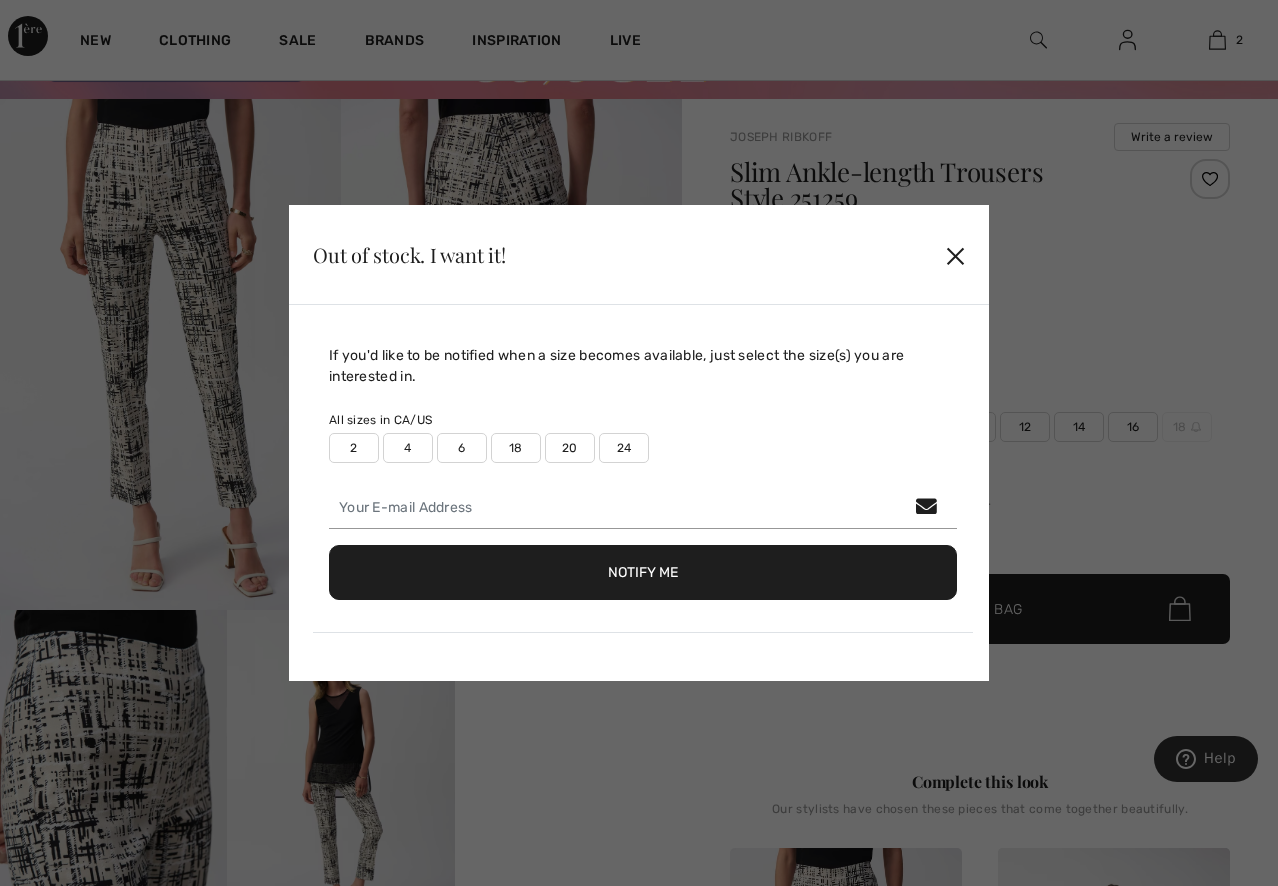 click on "✕" at bounding box center (955, 255) 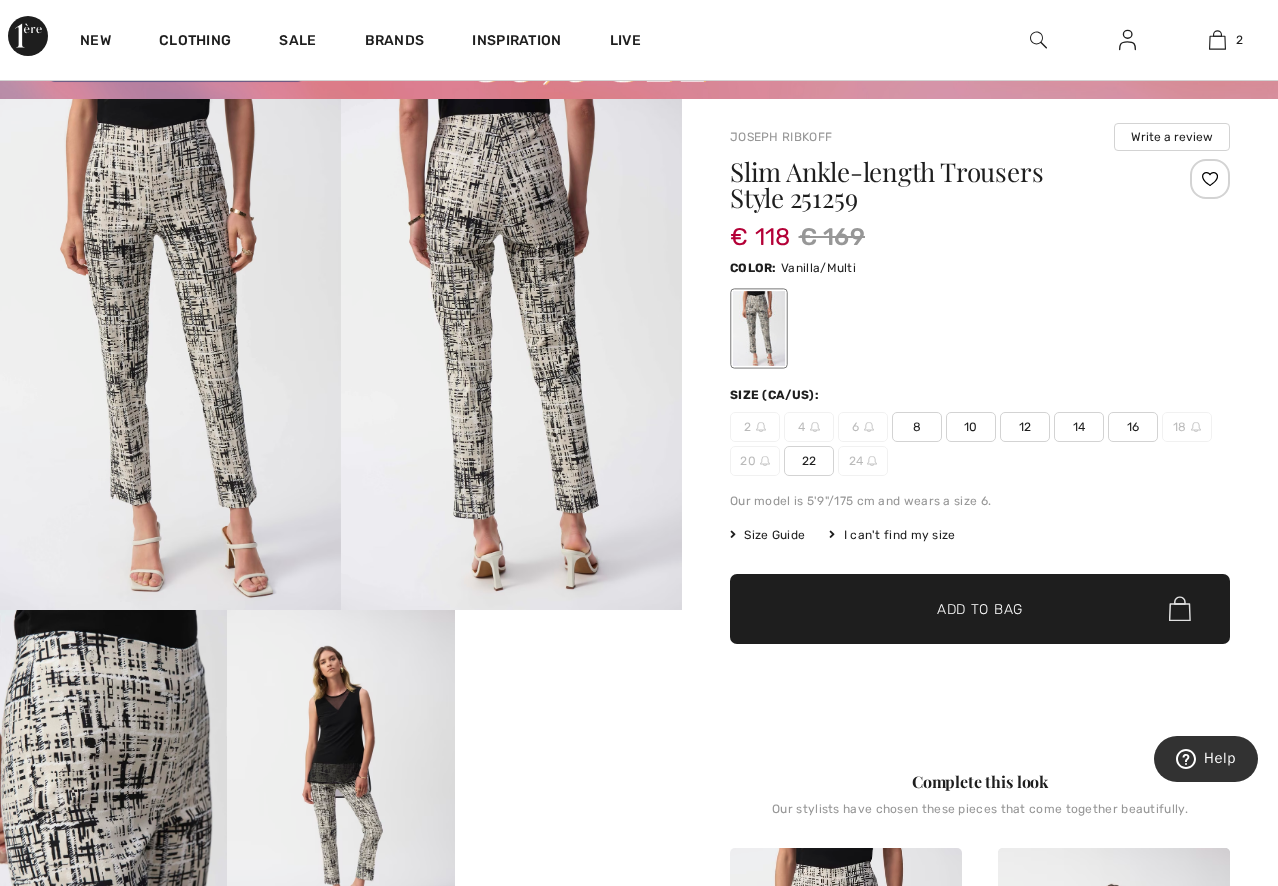 click on "10" at bounding box center [971, 427] 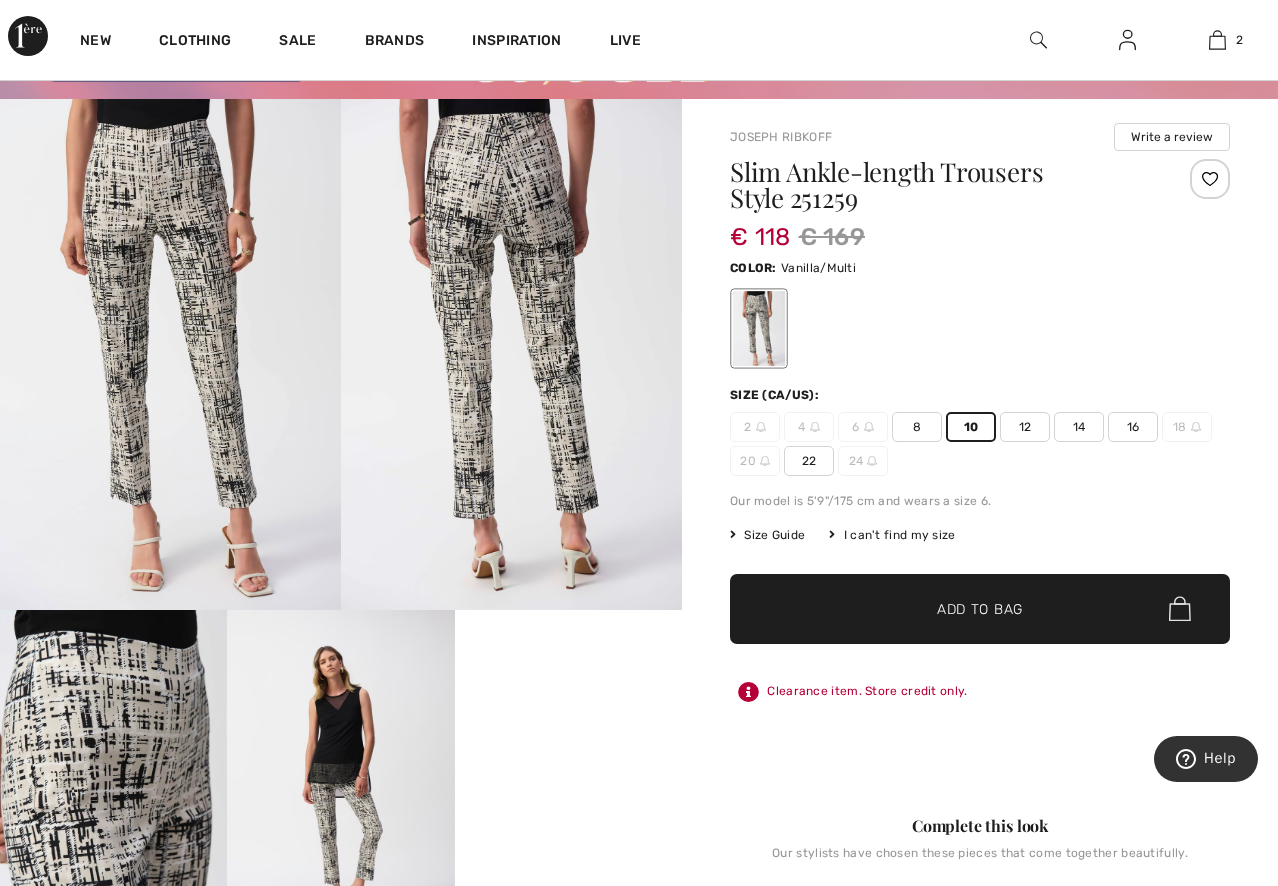 click on "Add to Bag" at bounding box center [980, 608] 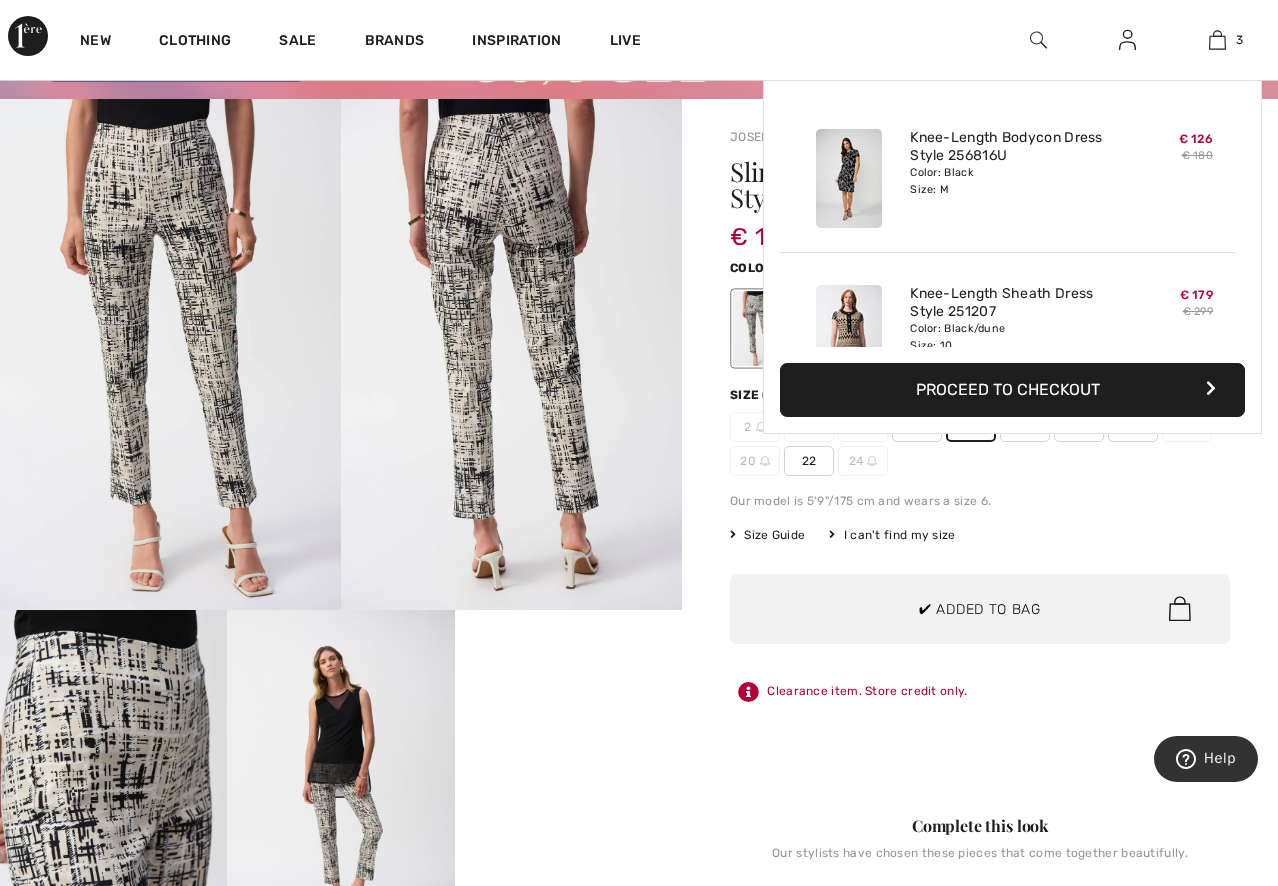 scroll, scrollTop: 218, scrollLeft: 0, axis: vertical 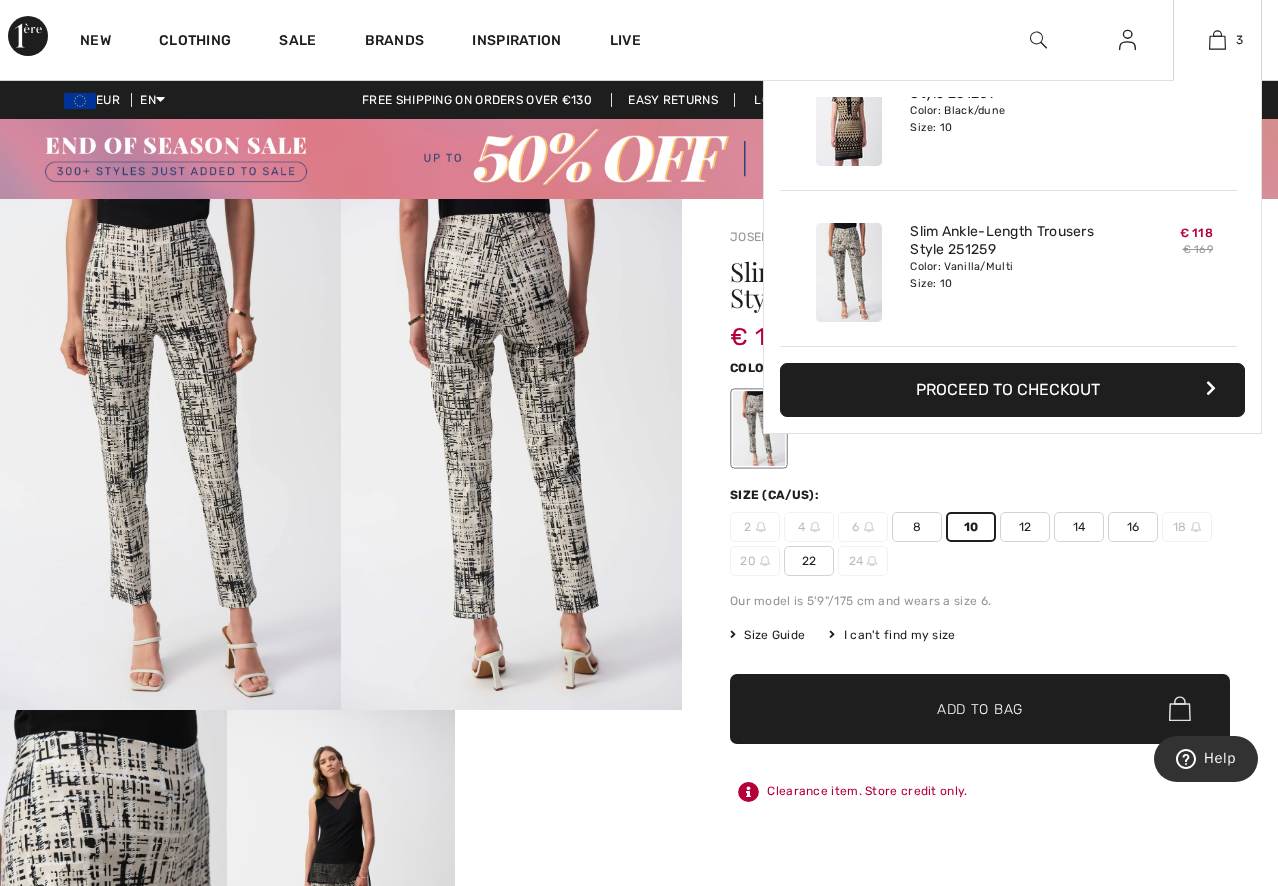 click on "Proceed to Checkout" at bounding box center [1012, 390] 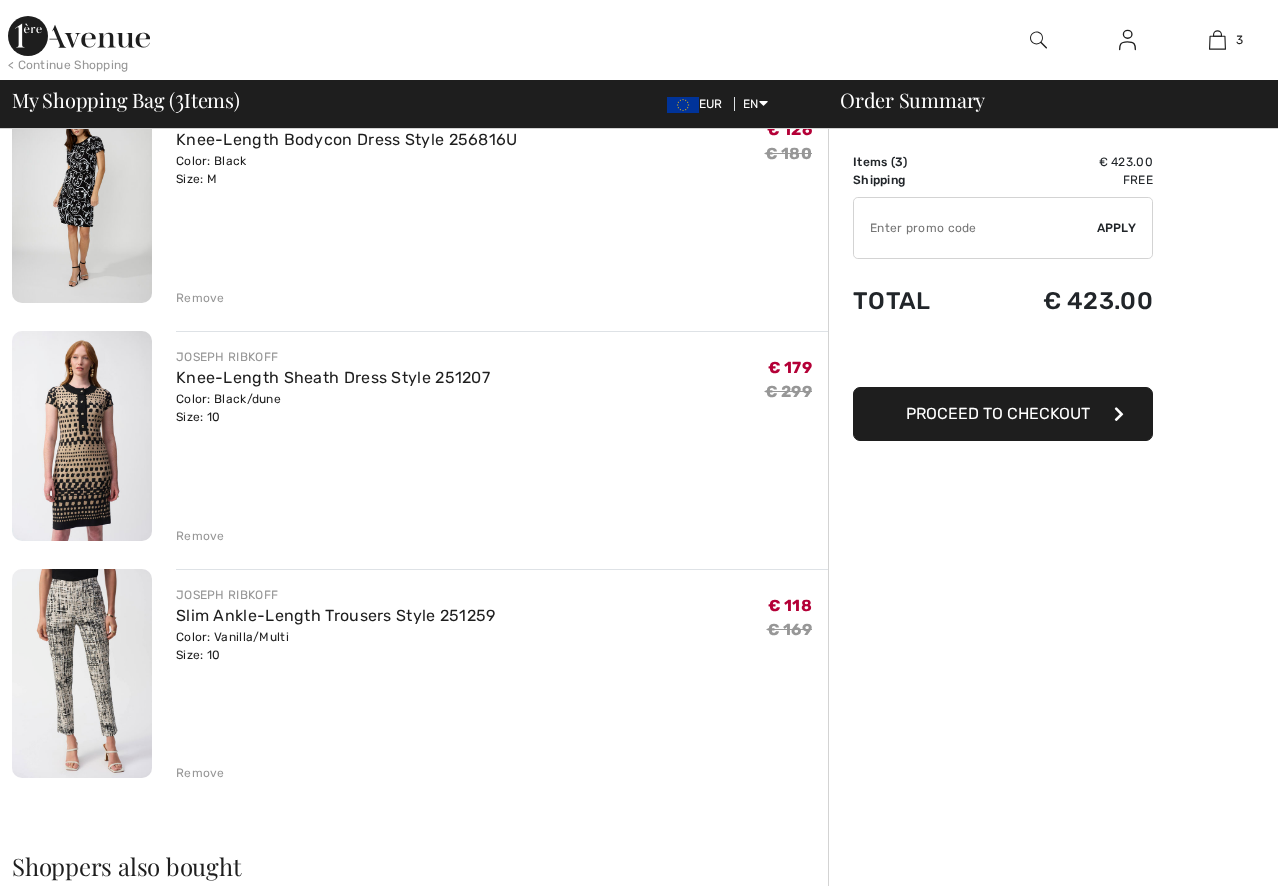 scroll, scrollTop: 200, scrollLeft: 0, axis: vertical 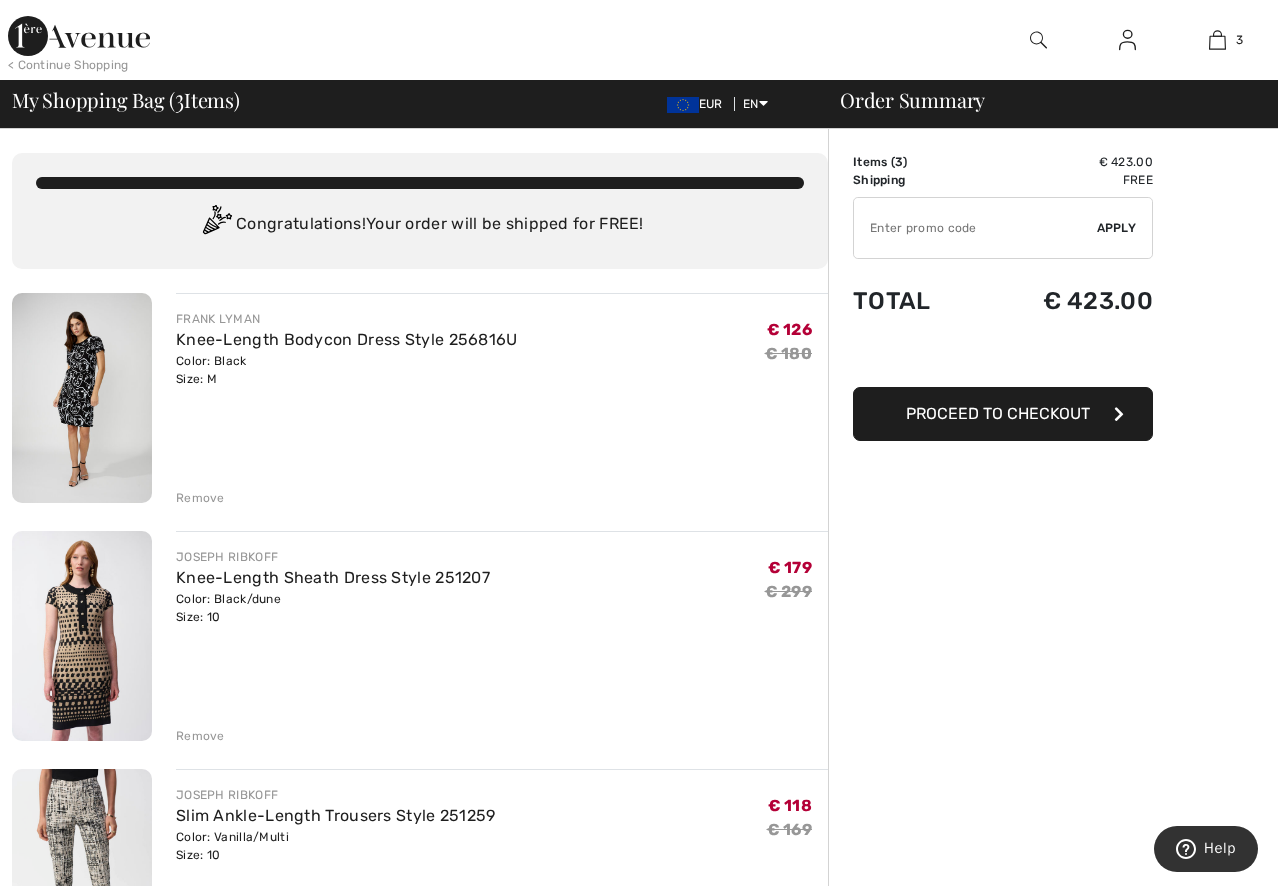 click at bounding box center (82, 398) 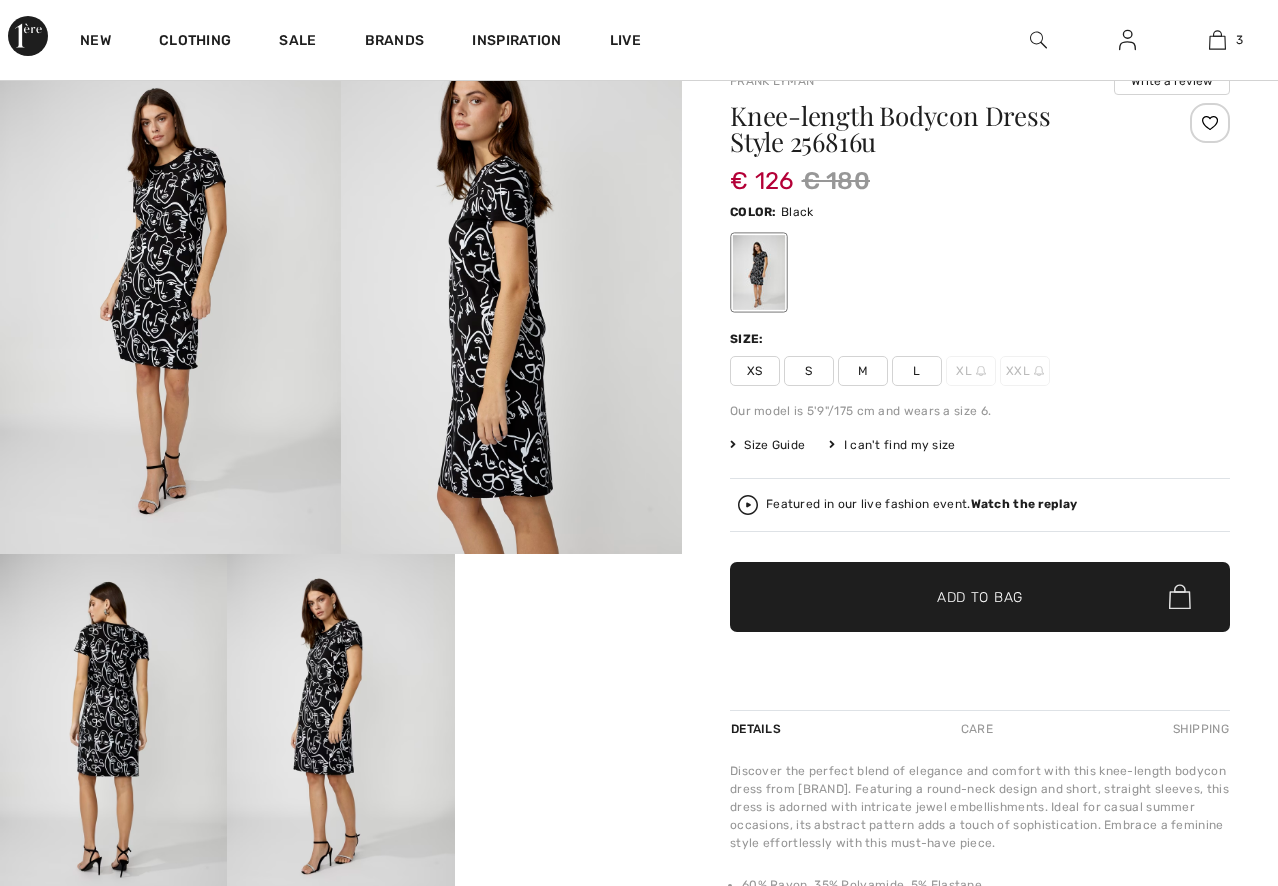 scroll, scrollTop: 0, scrollLeft: 0, axis: both 